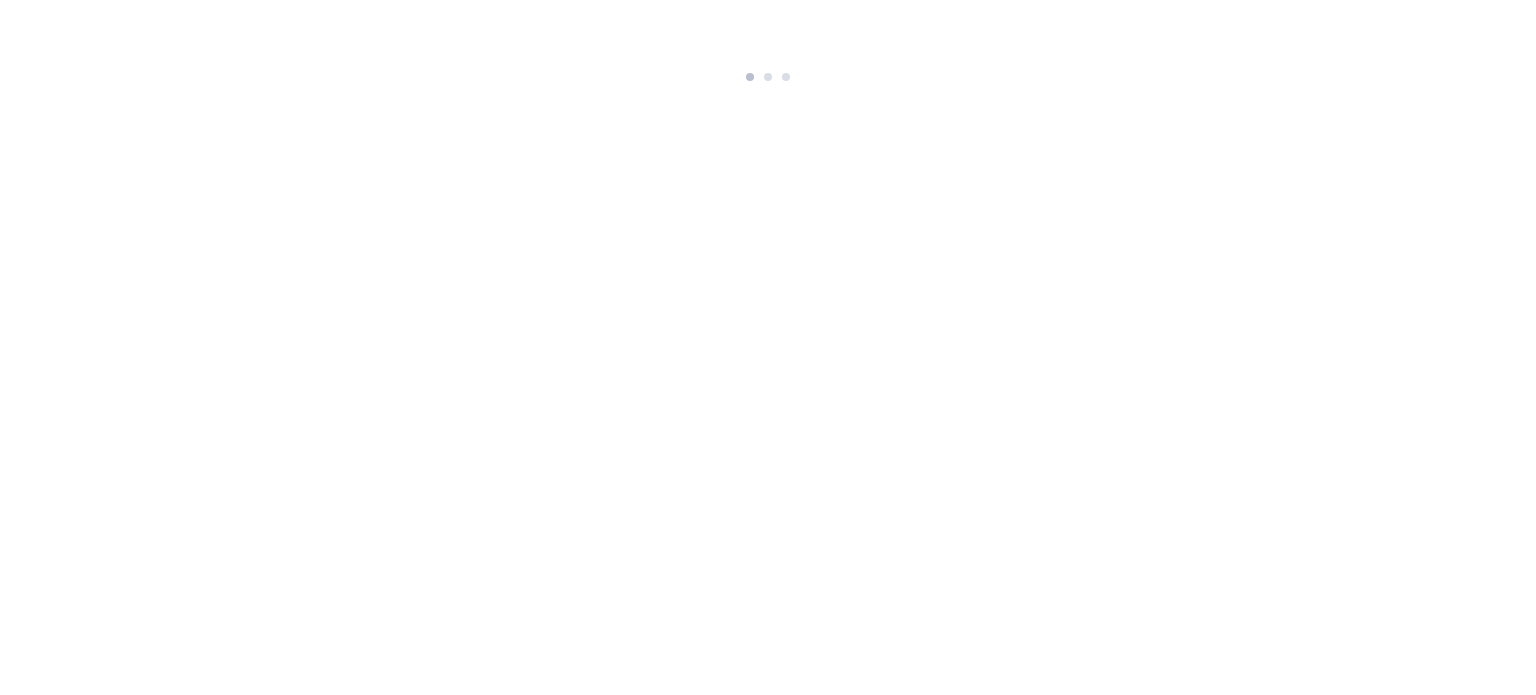 scroll, scrollTop: 0, scrollLeft: 0, axis: both 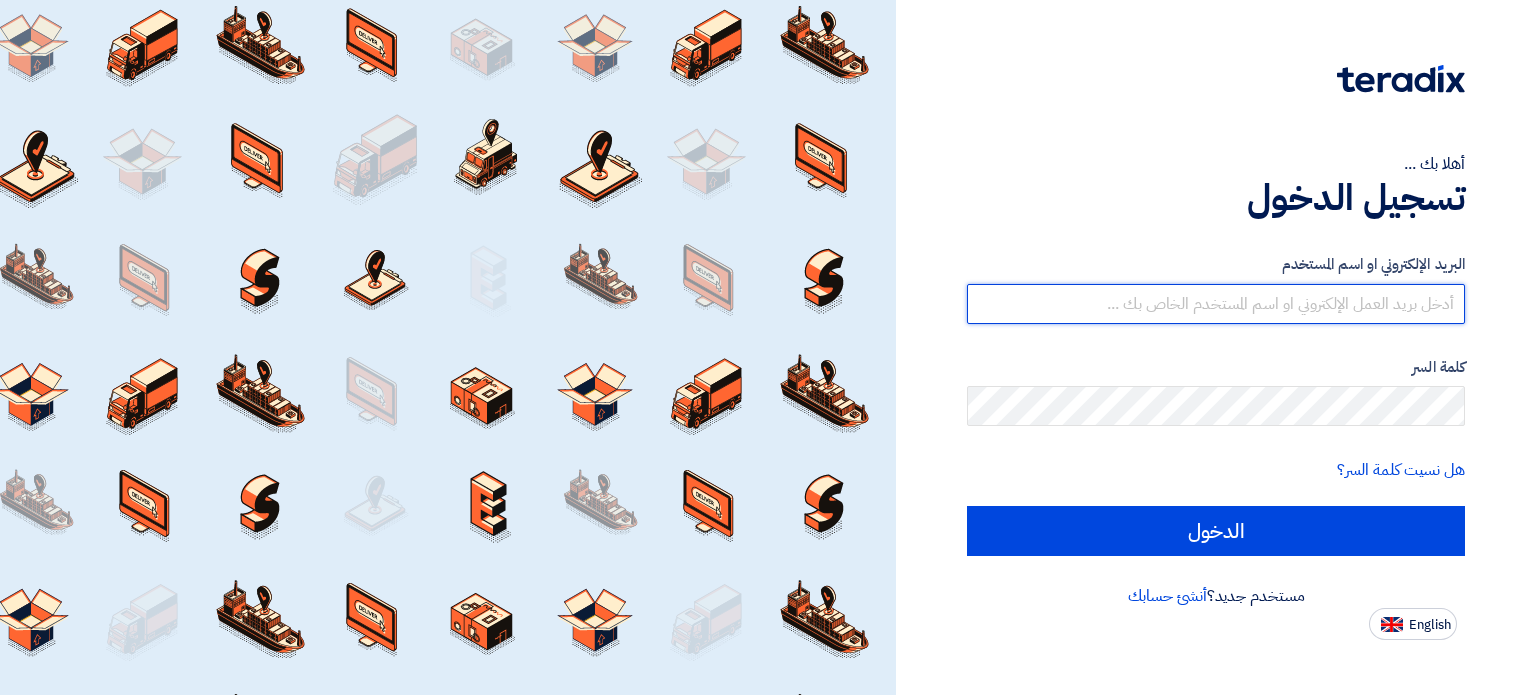 click at bounding box center (1216, 304) 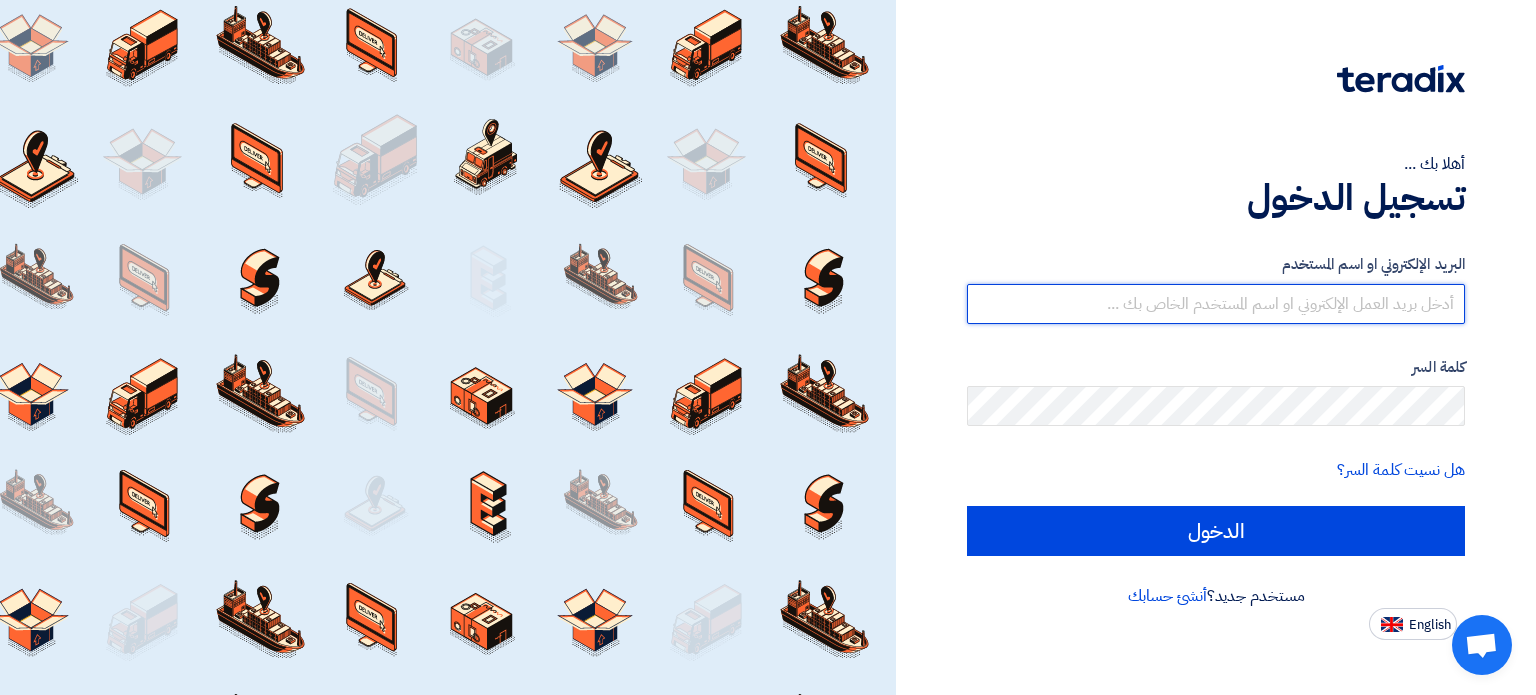 type on "[EMAIL]" 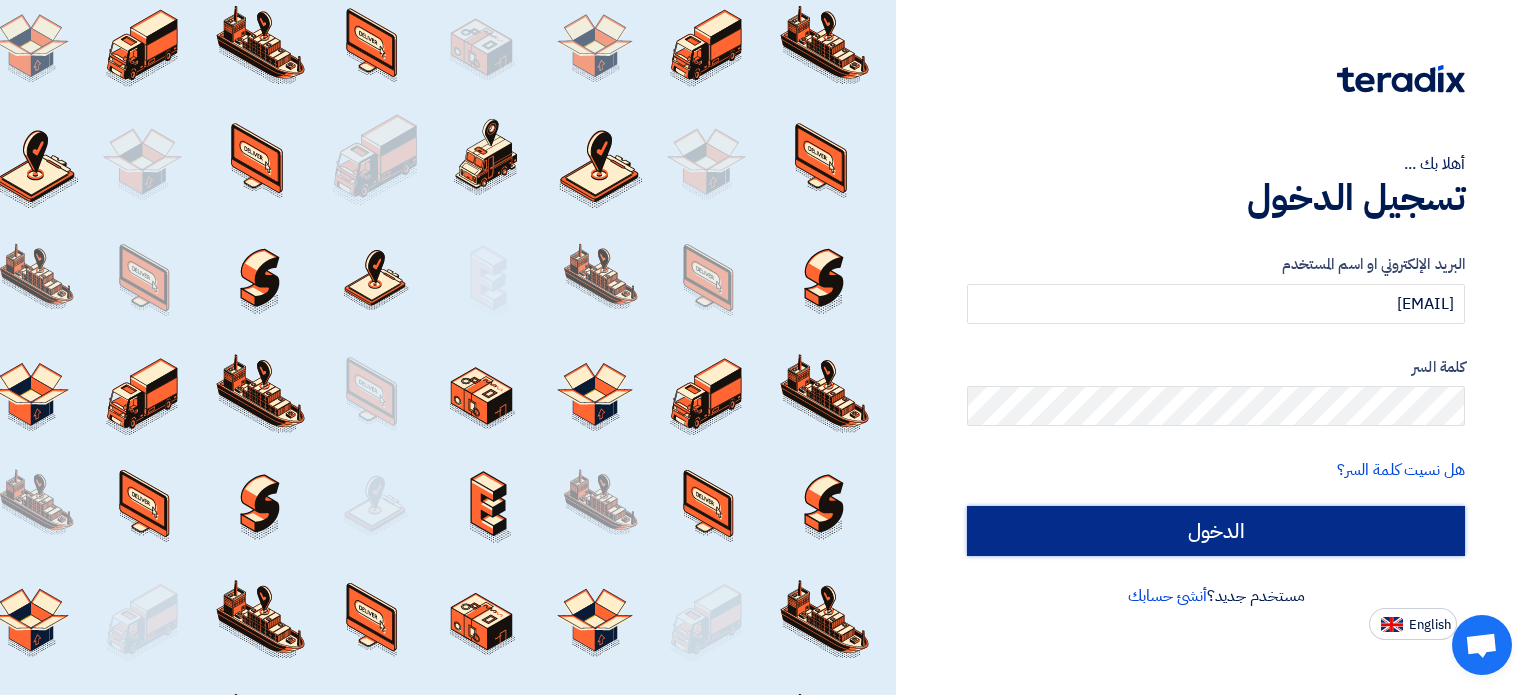click on "الدخول" 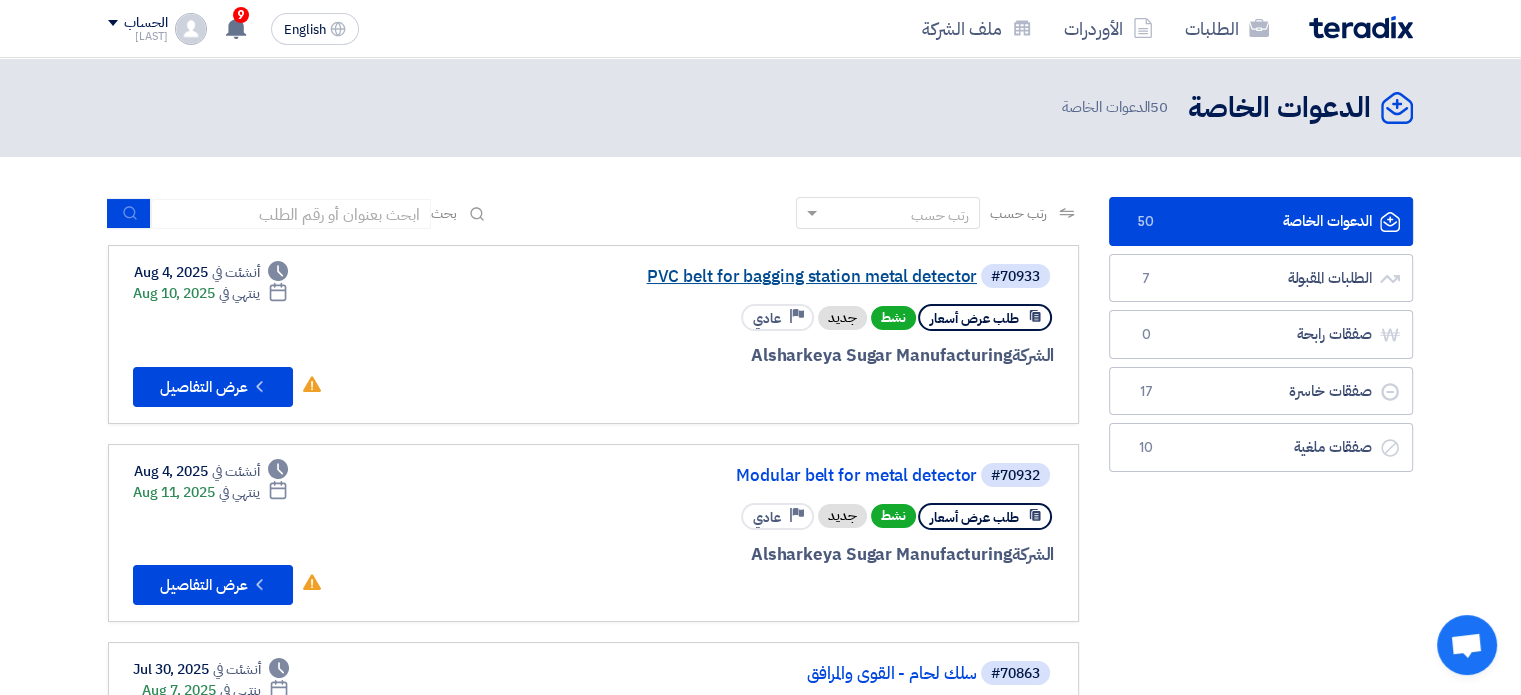 click on "PVC belt for bagging station metal detector" 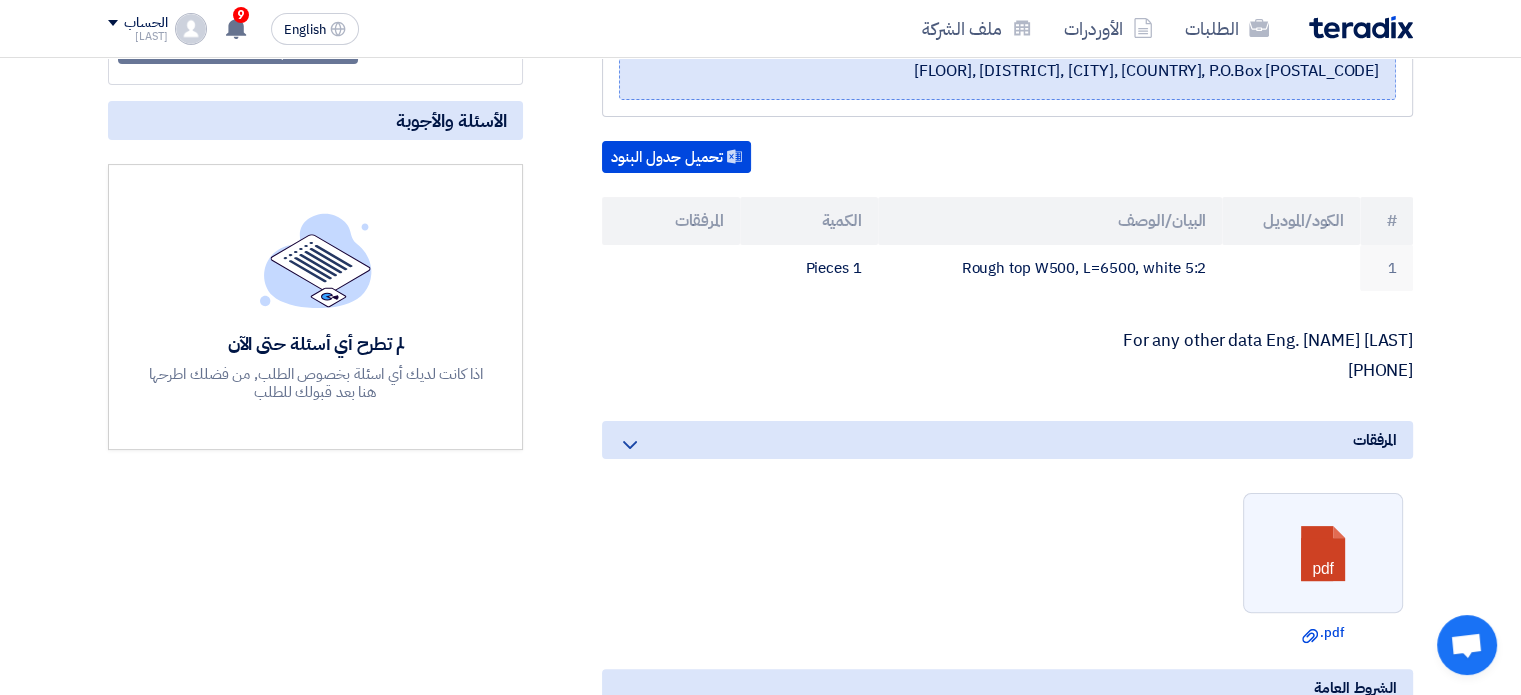scroll, scrollTop: 466, scrollLeft: 0, axis: vertical 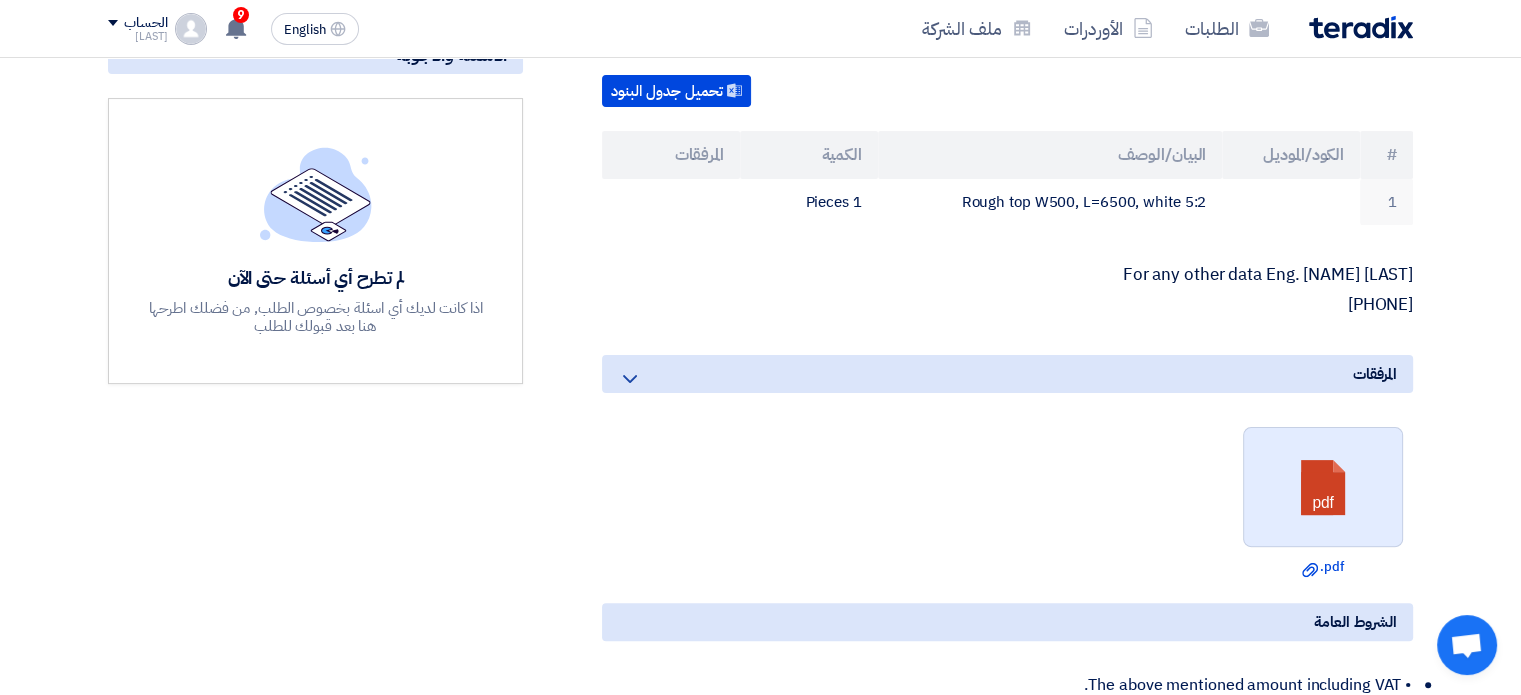 click at bounding box center (1324, 488) 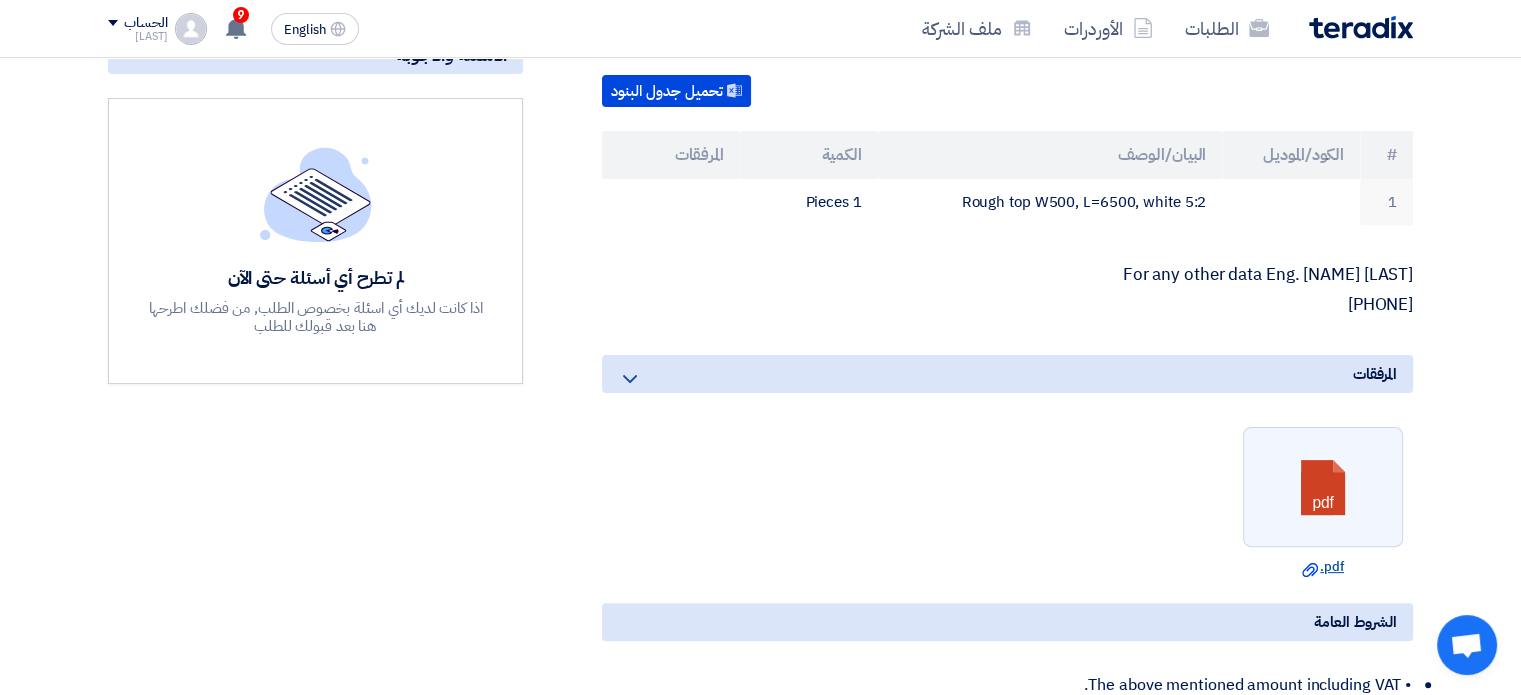 click on "Download file
.pdf" at bounding box center (1323, 567) 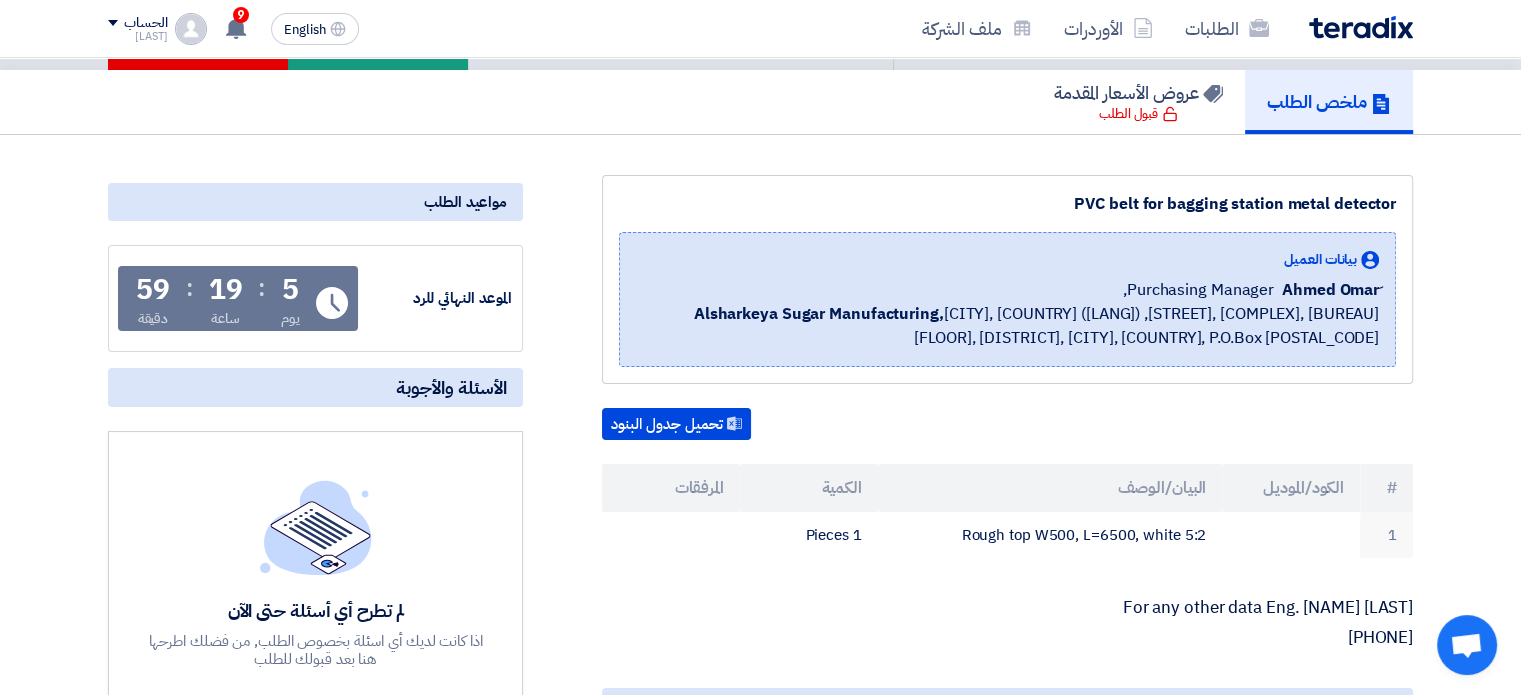 scroll, scrollTop: 0, scrollLeft: 0, axis: both 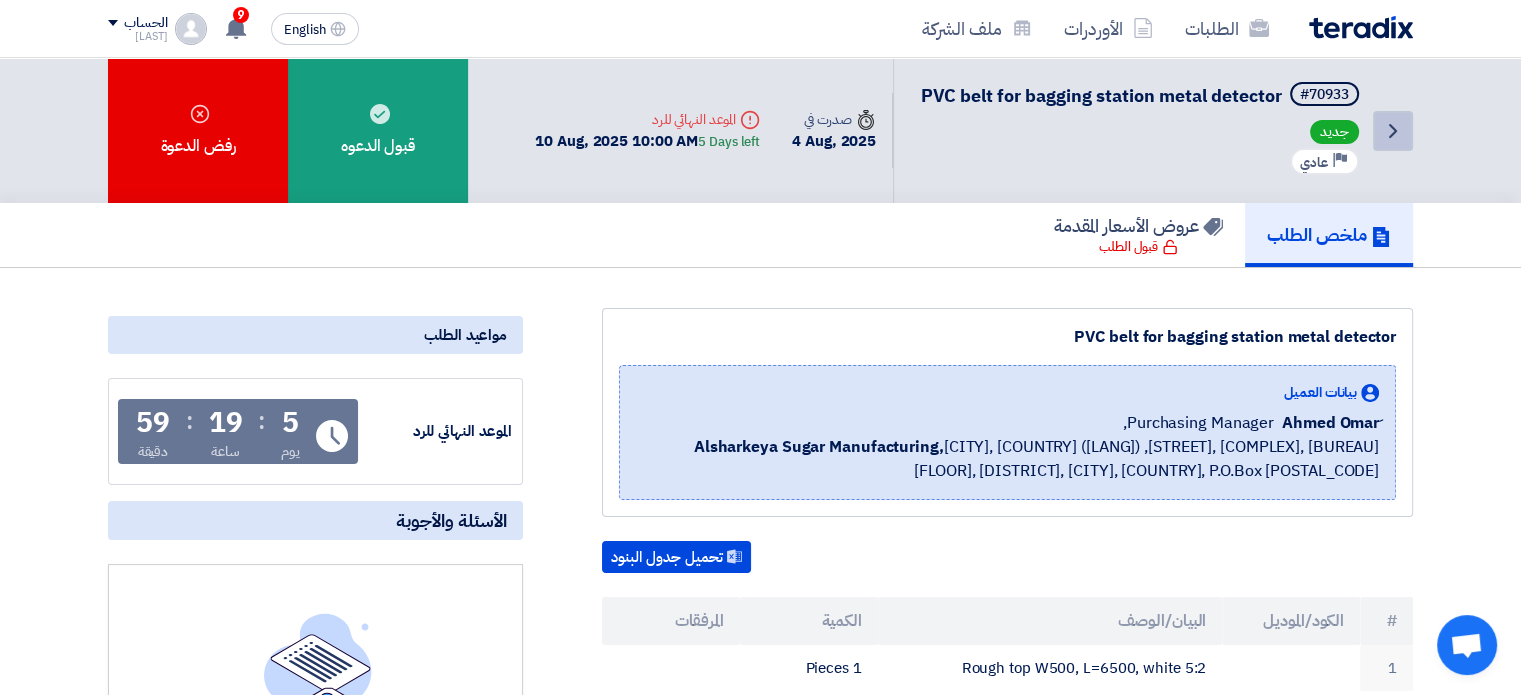 click on "Back" 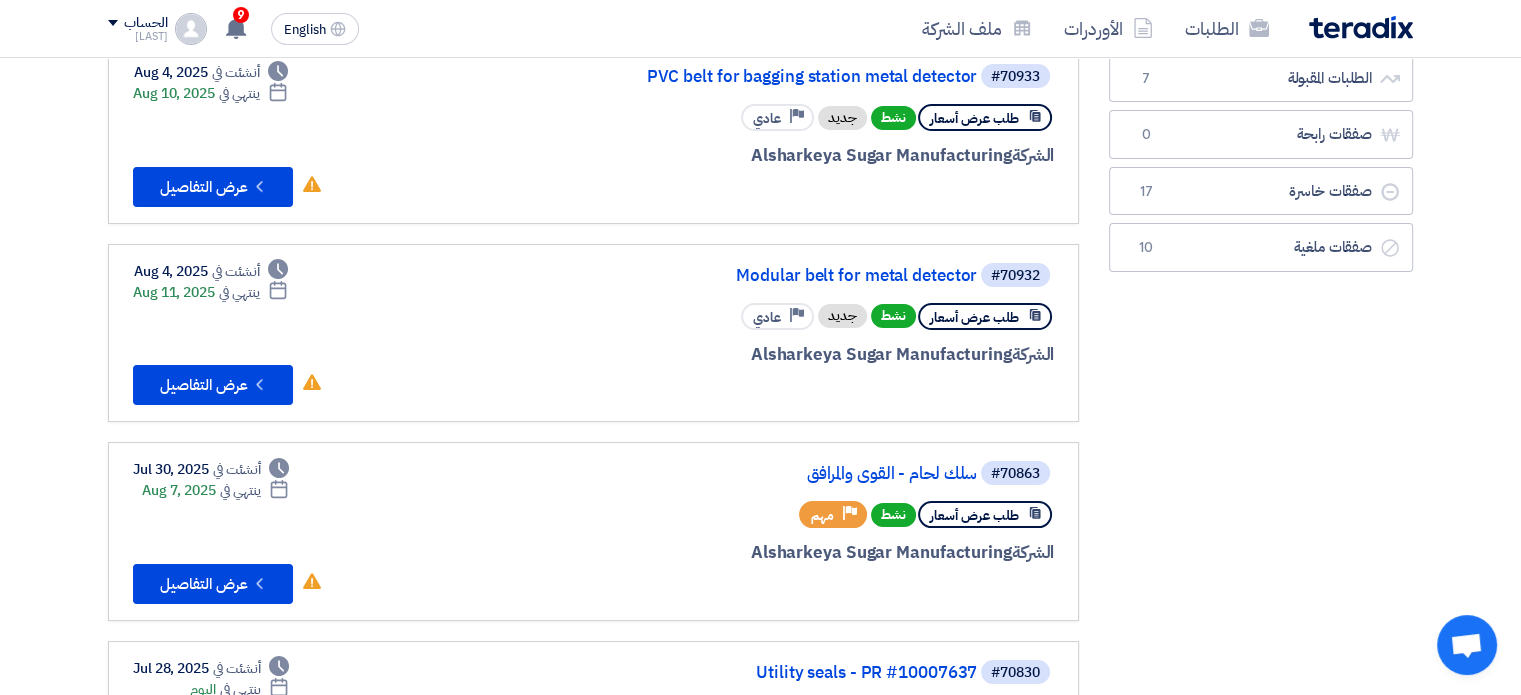 scroll, scrollTop: 266, scrollLeft: 0, axis: vertical 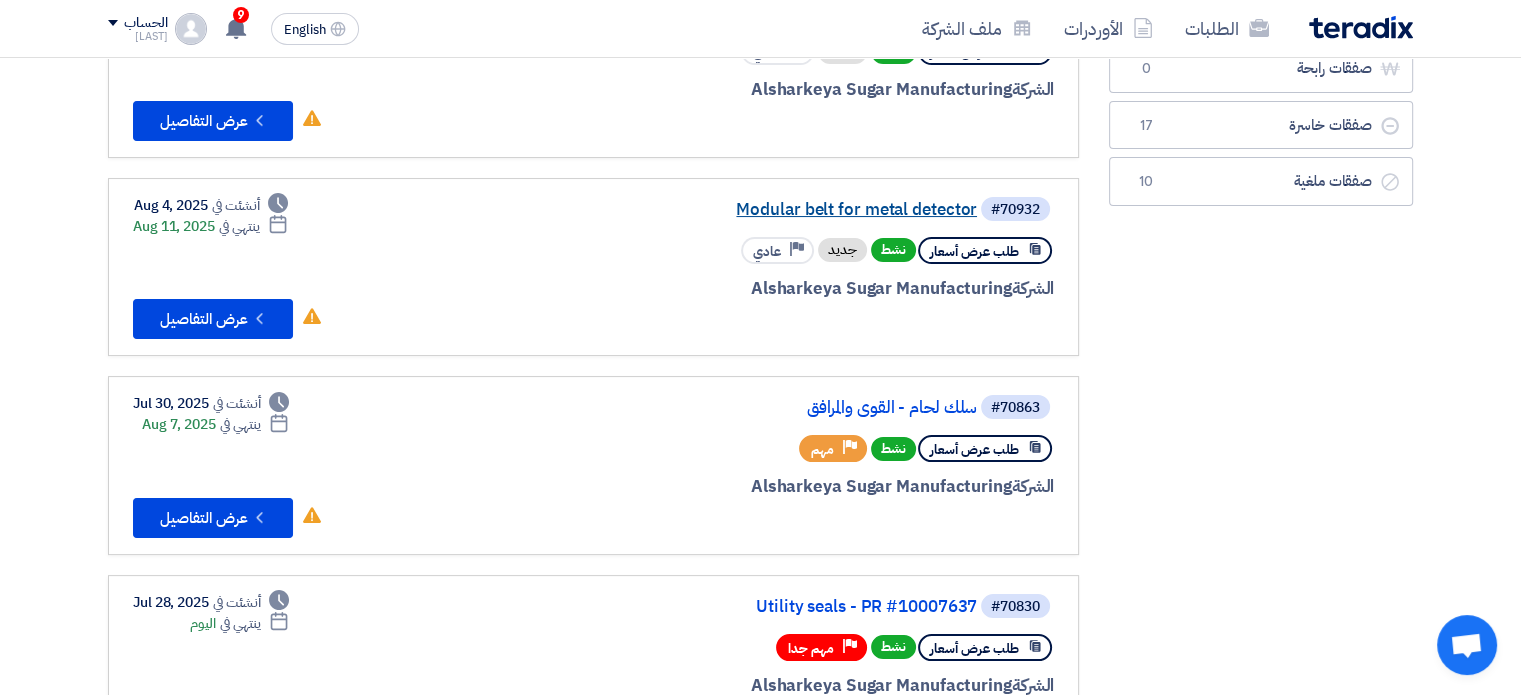 click on "Modular belt for metal detector" 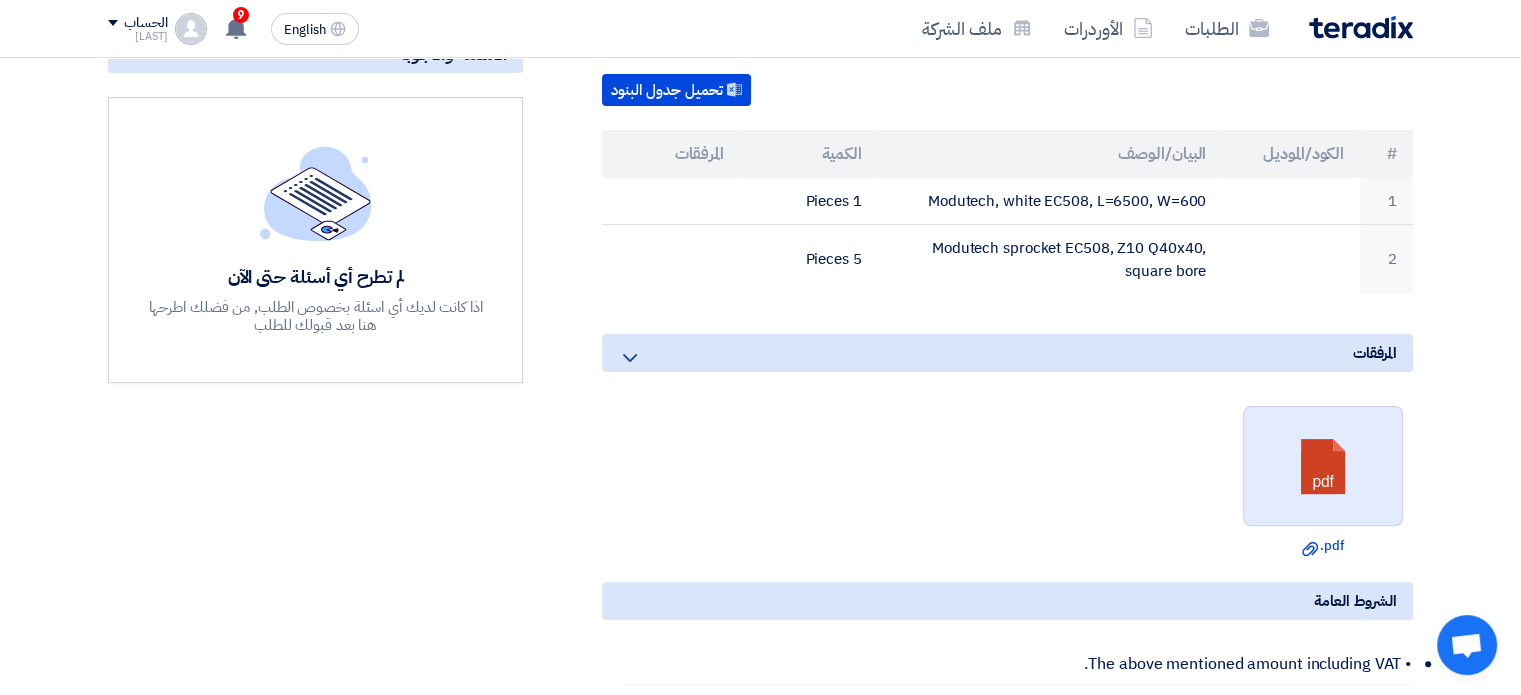scroll, scrollTop: 533, scrollLeft: 0, axis: vertical 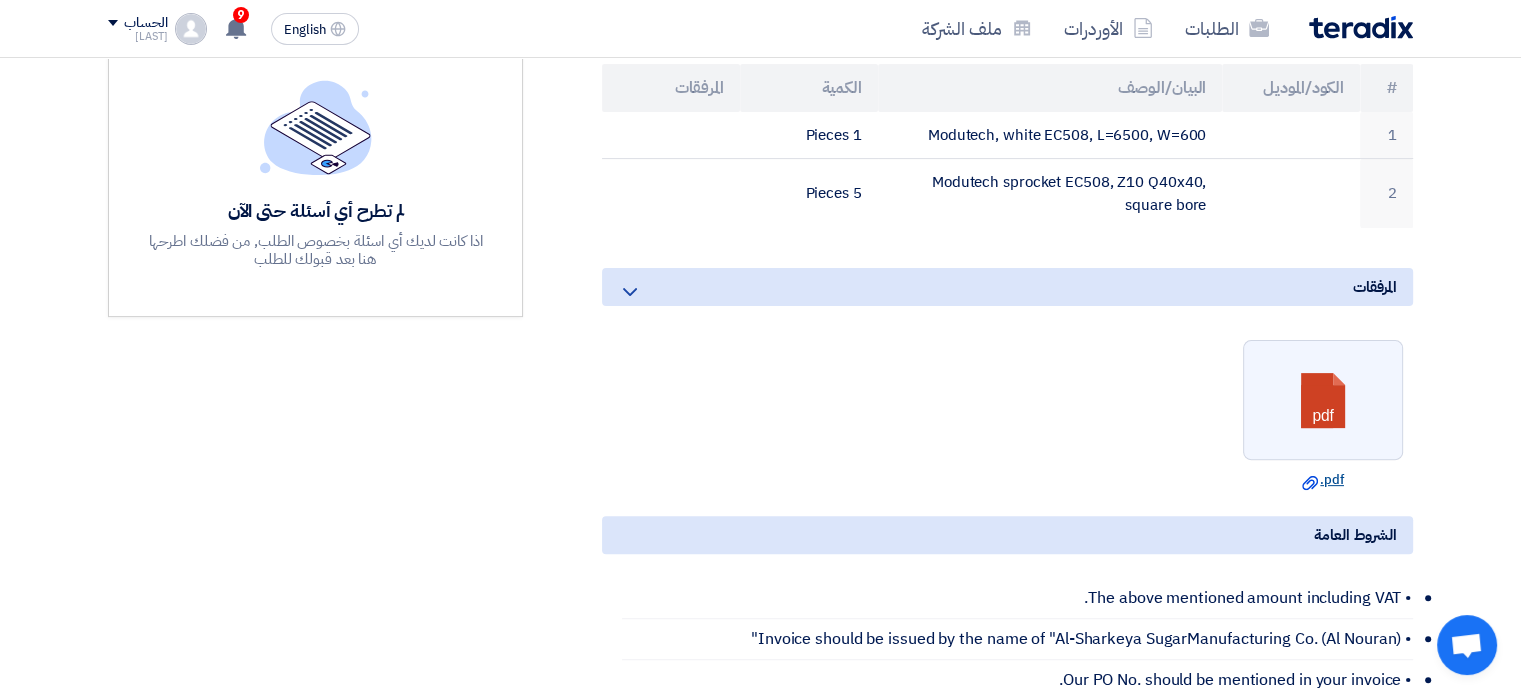 click on "Download file
.pdf" at bounding box center [1323, 480] 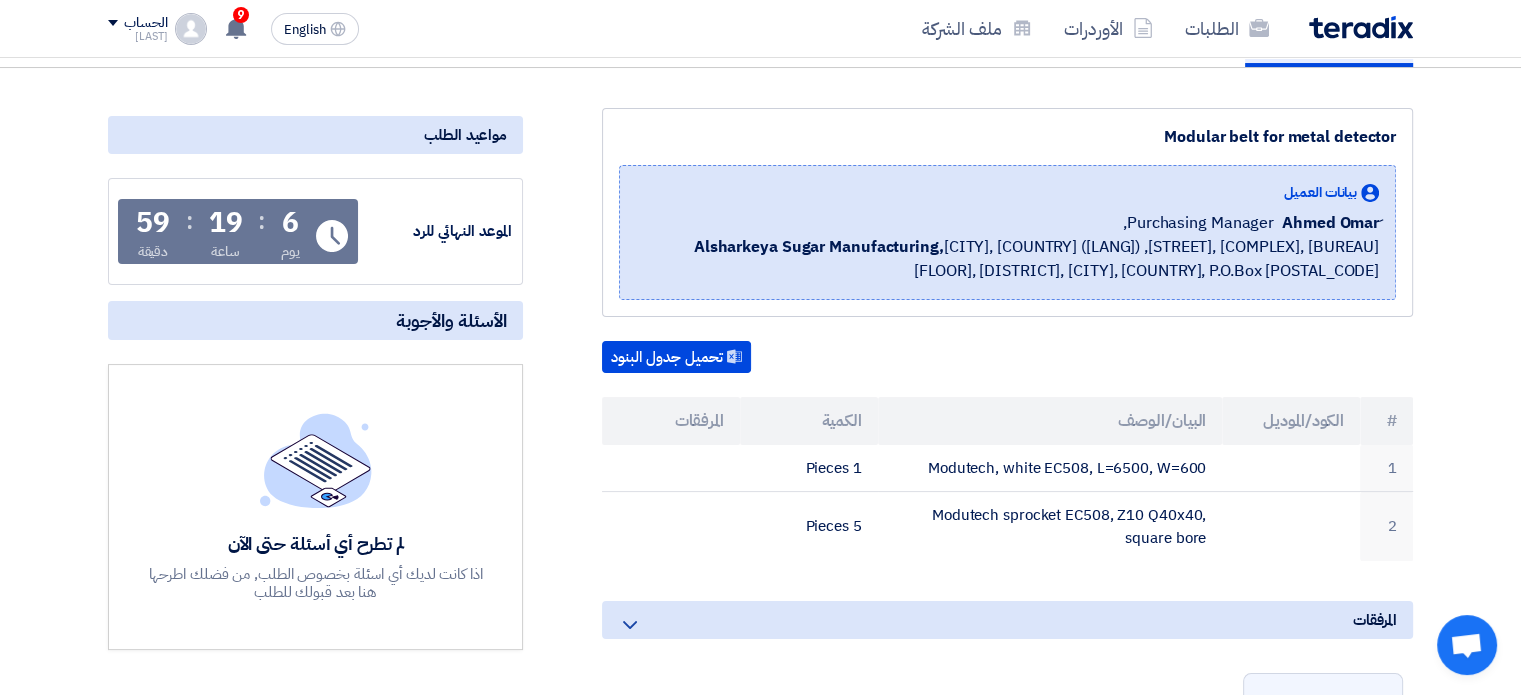 scroll, scrollTop: 0, scrollLeft: 0, axis: both 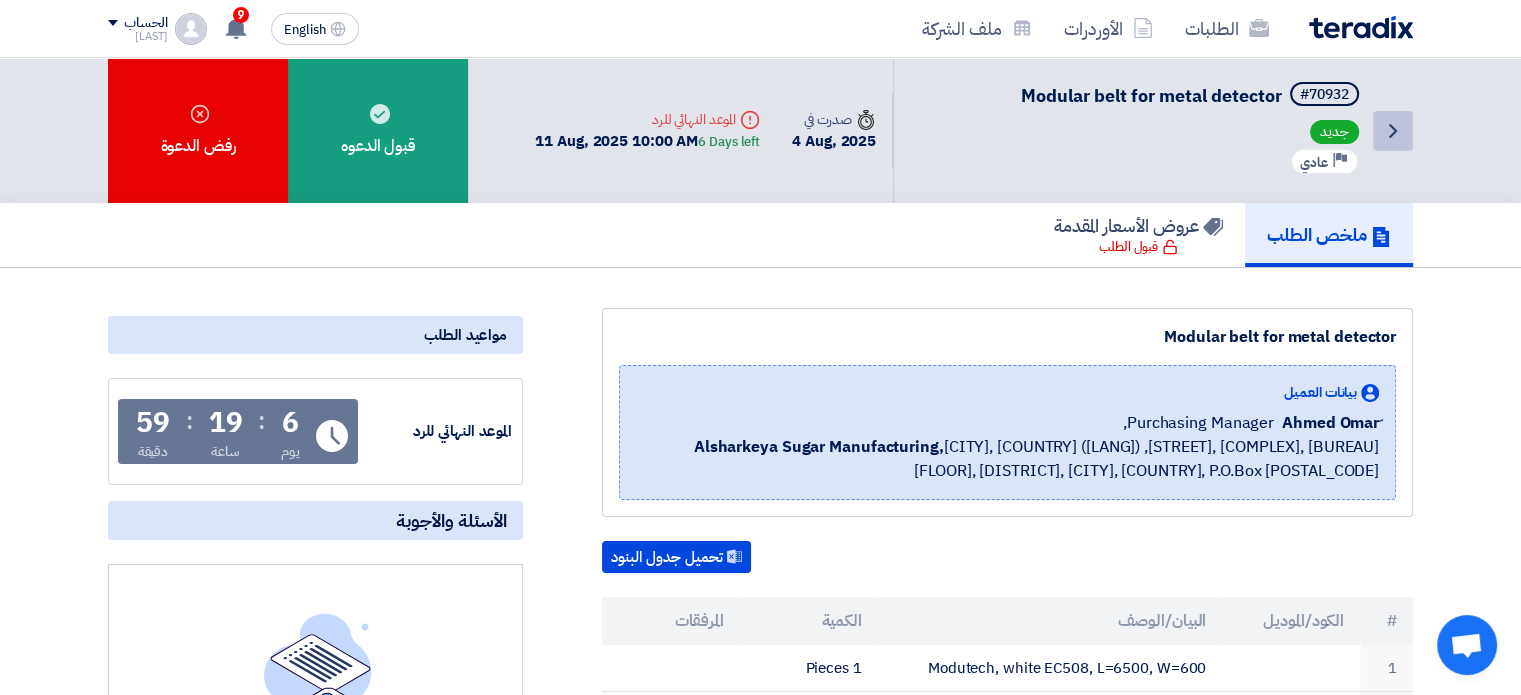 click 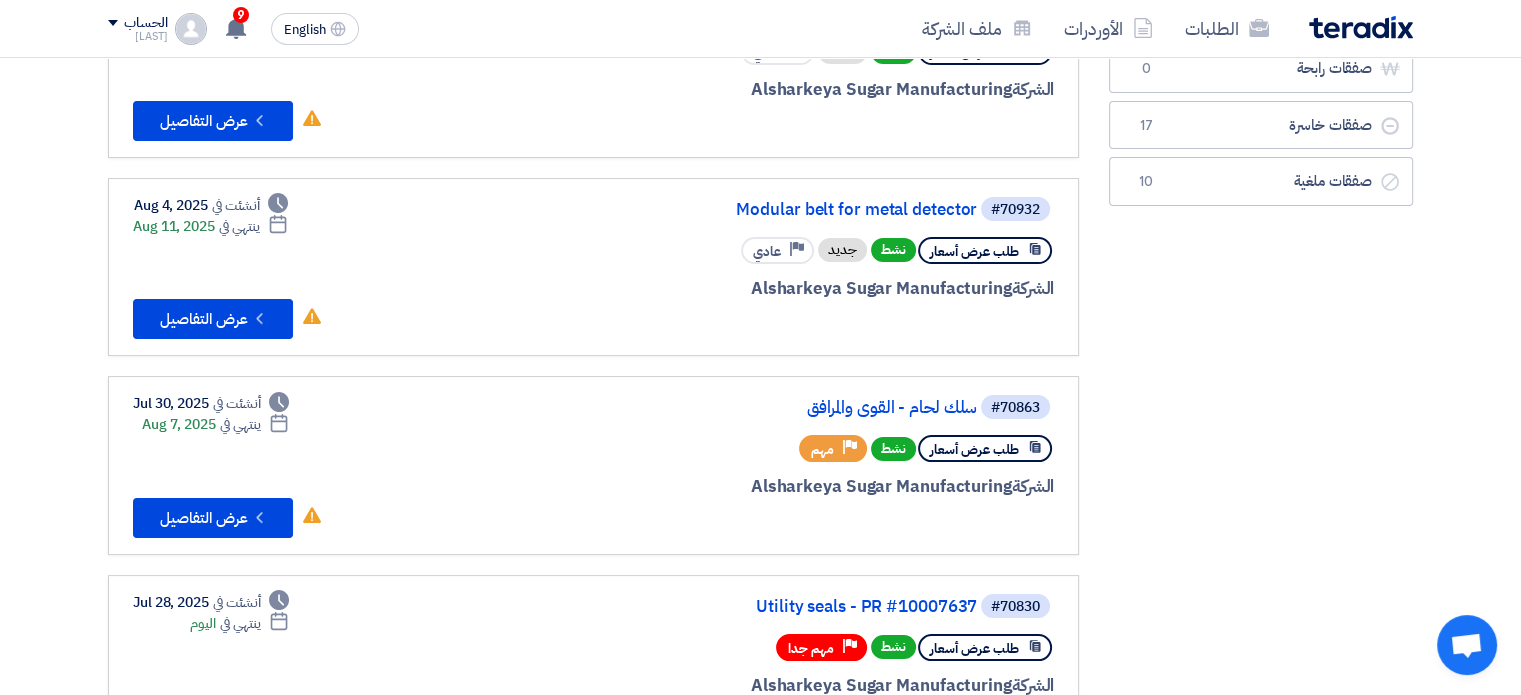 scroll, scrollTop: 333, scrollLeft: 0, axis: vertical 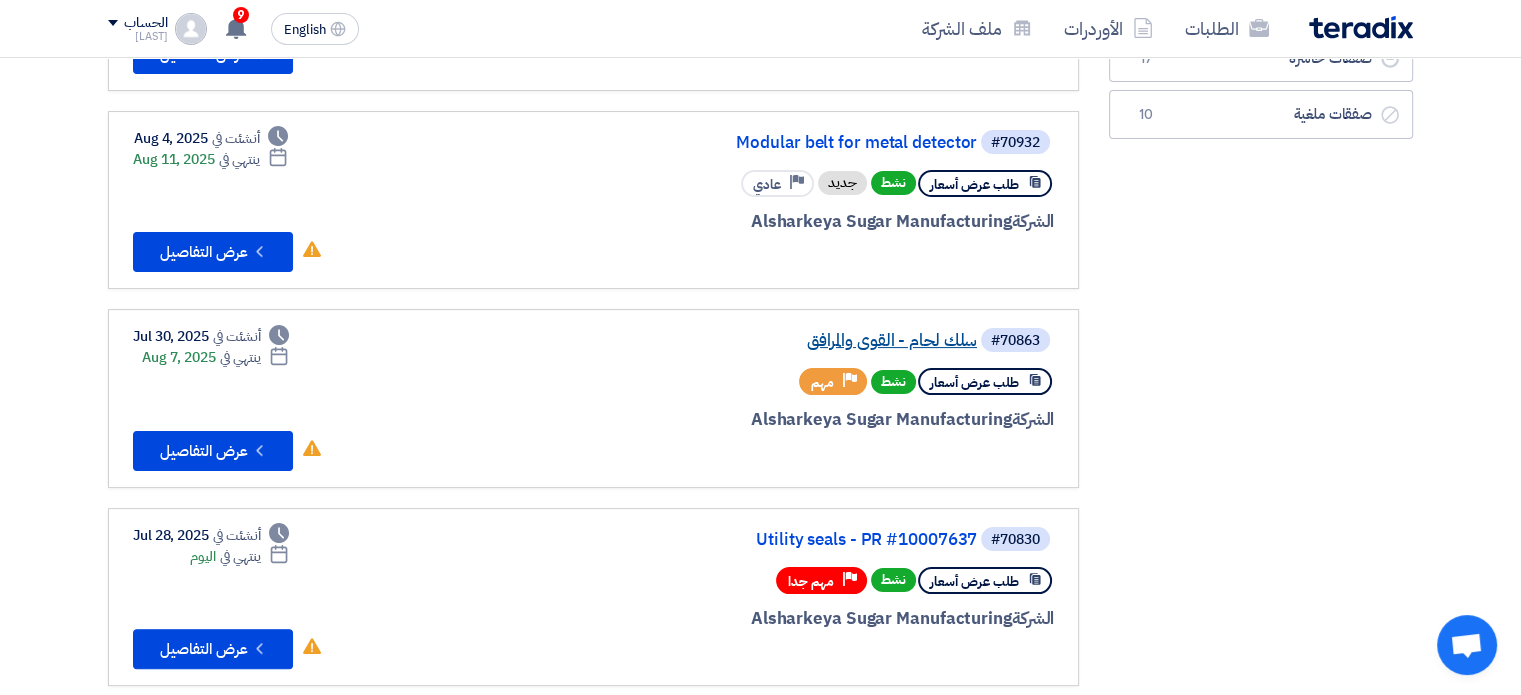 click on "سلك لحام - القوي والمرافق" 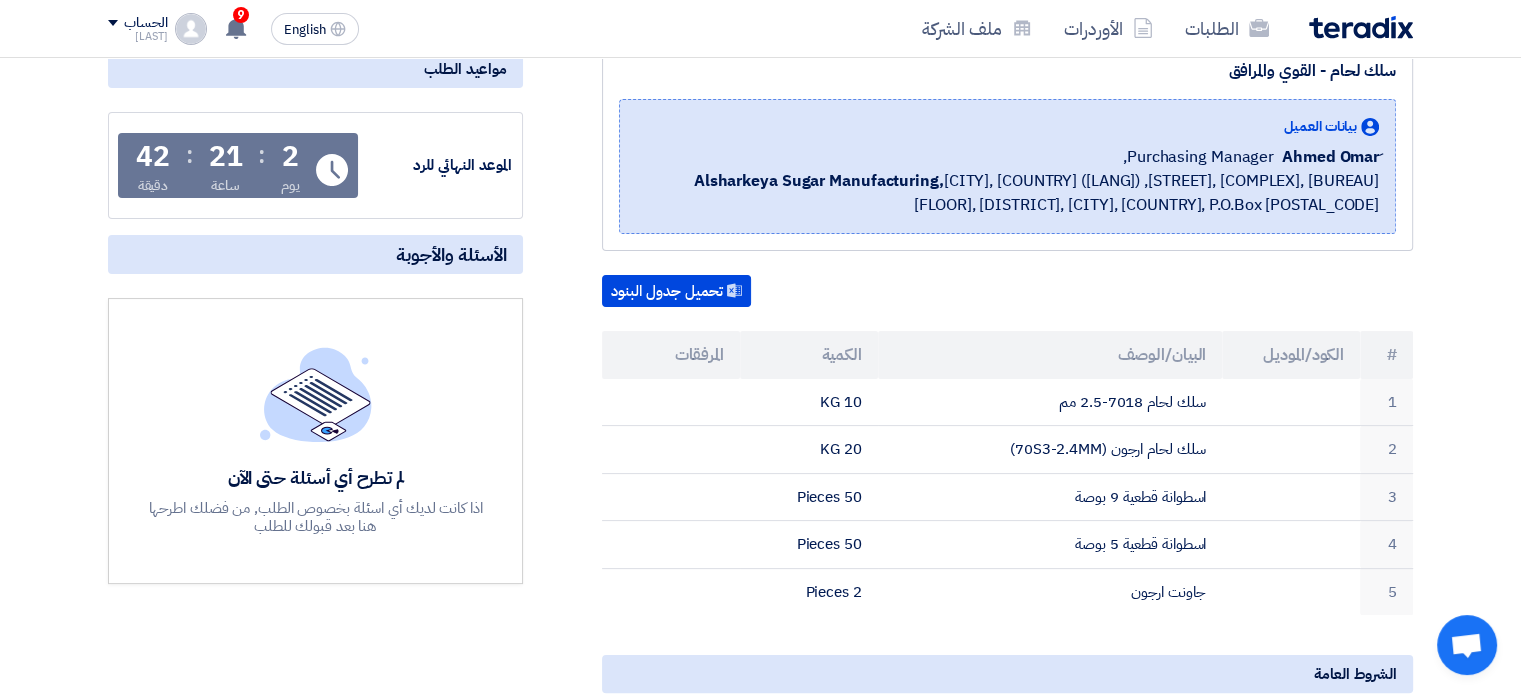 scroll, scrollTop: 0, scrollLeft: 0, axis: both 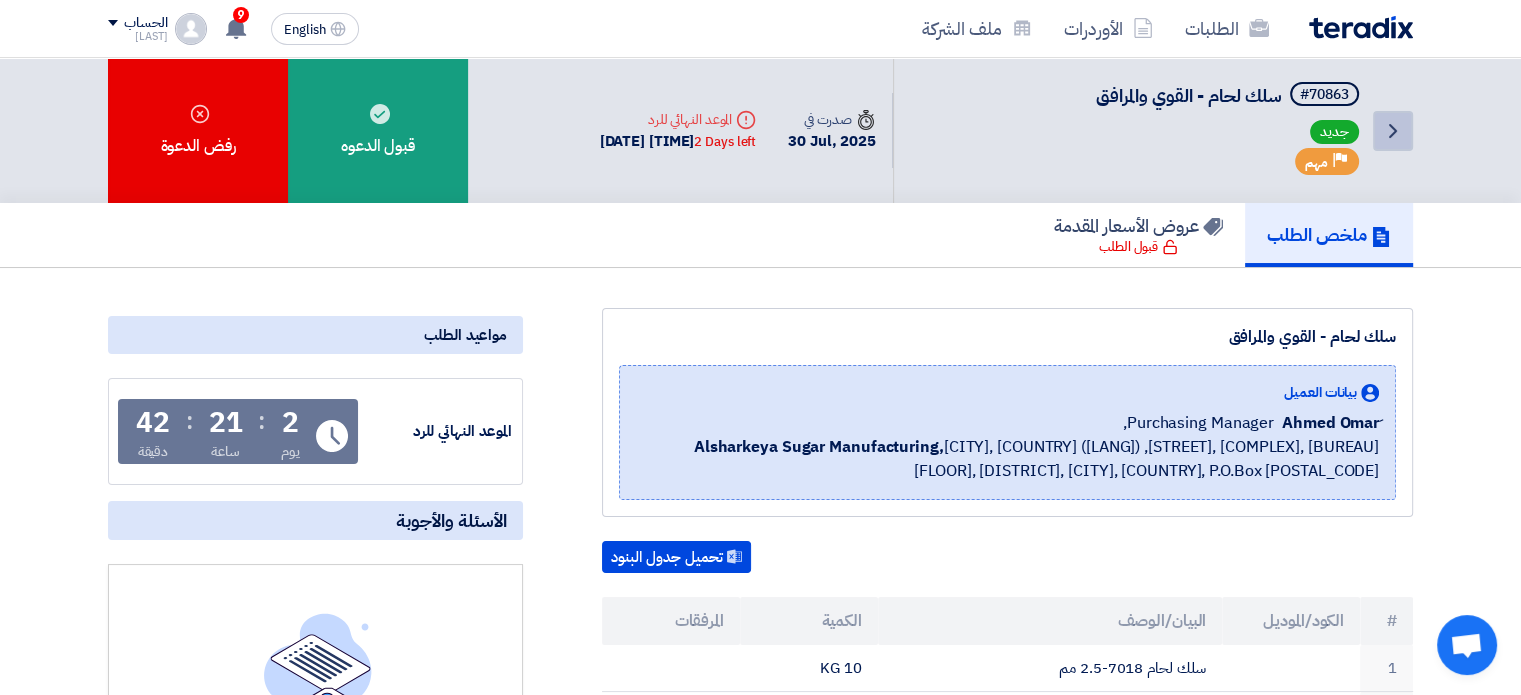 click on "Back" 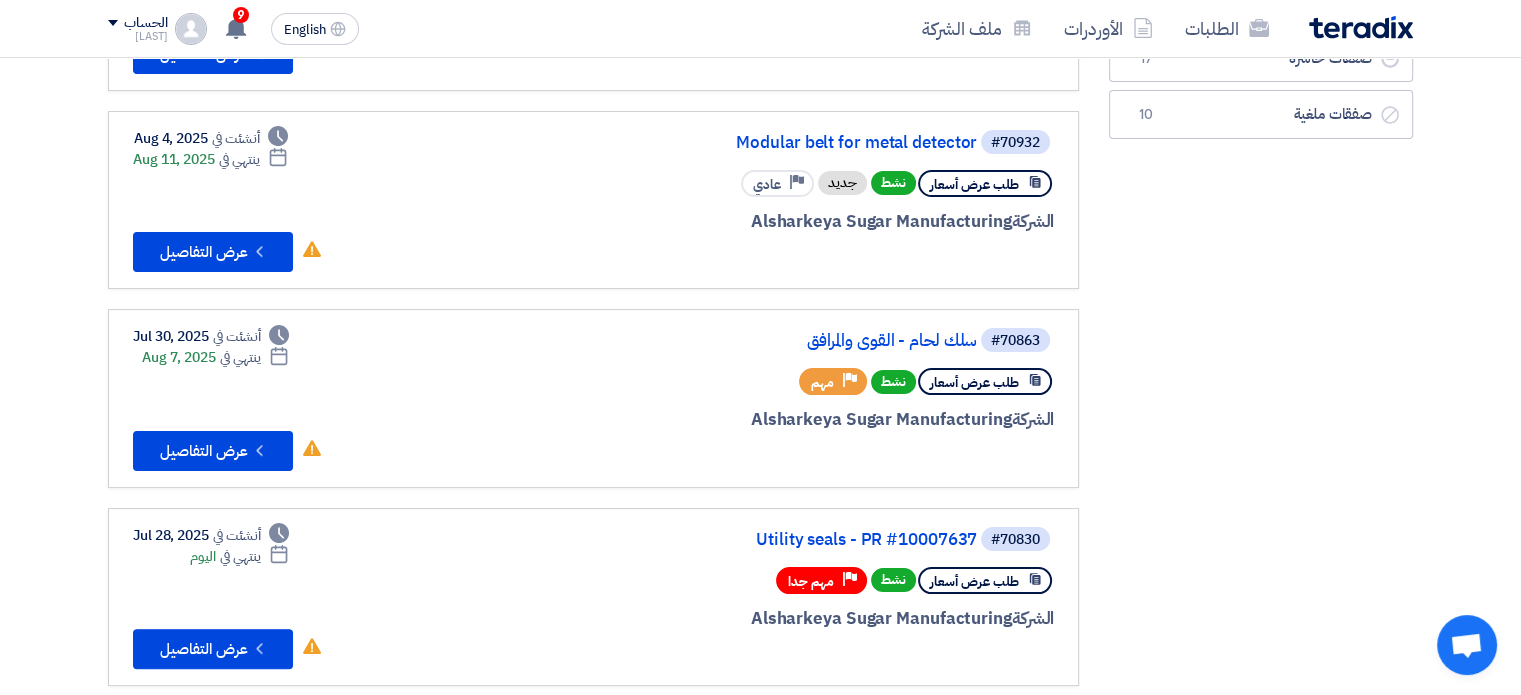 scroll, scrollTop: 0, scrollLeft: 0, axis: both 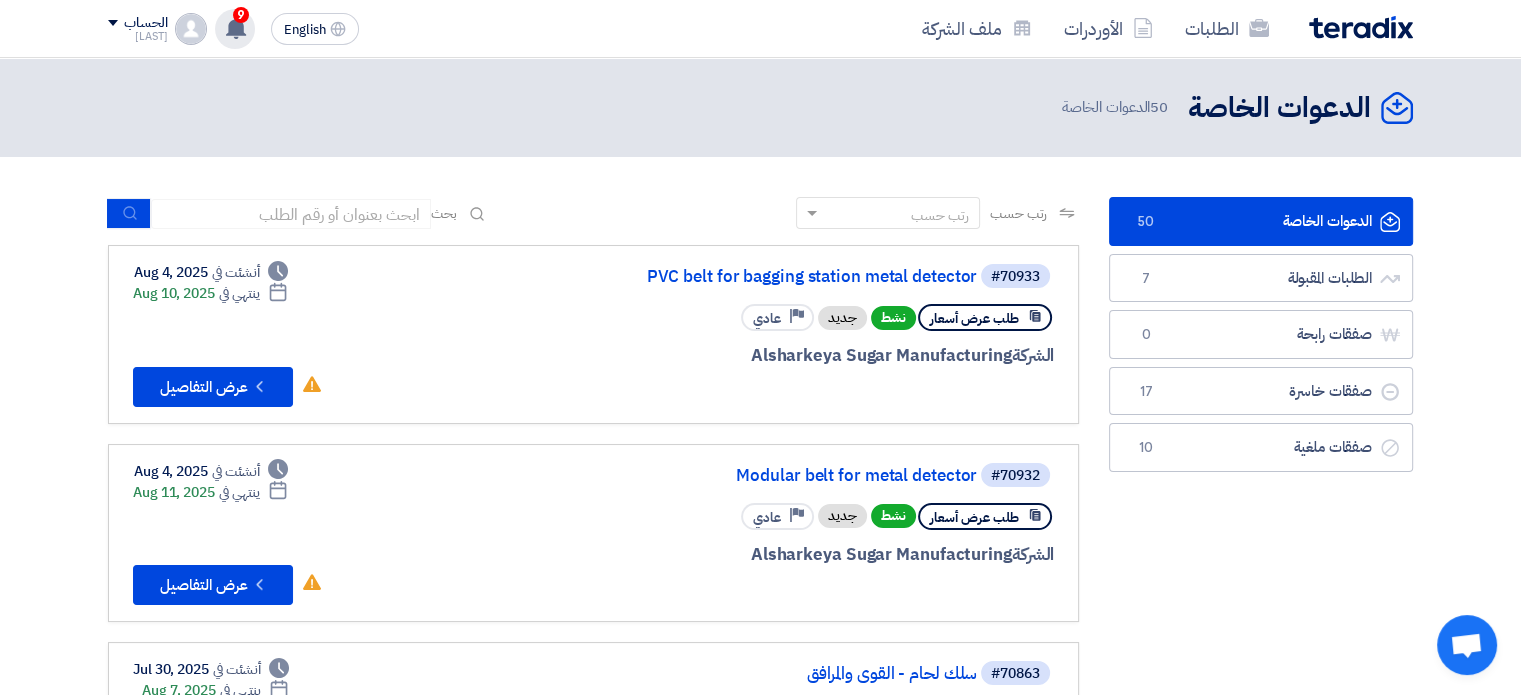 click 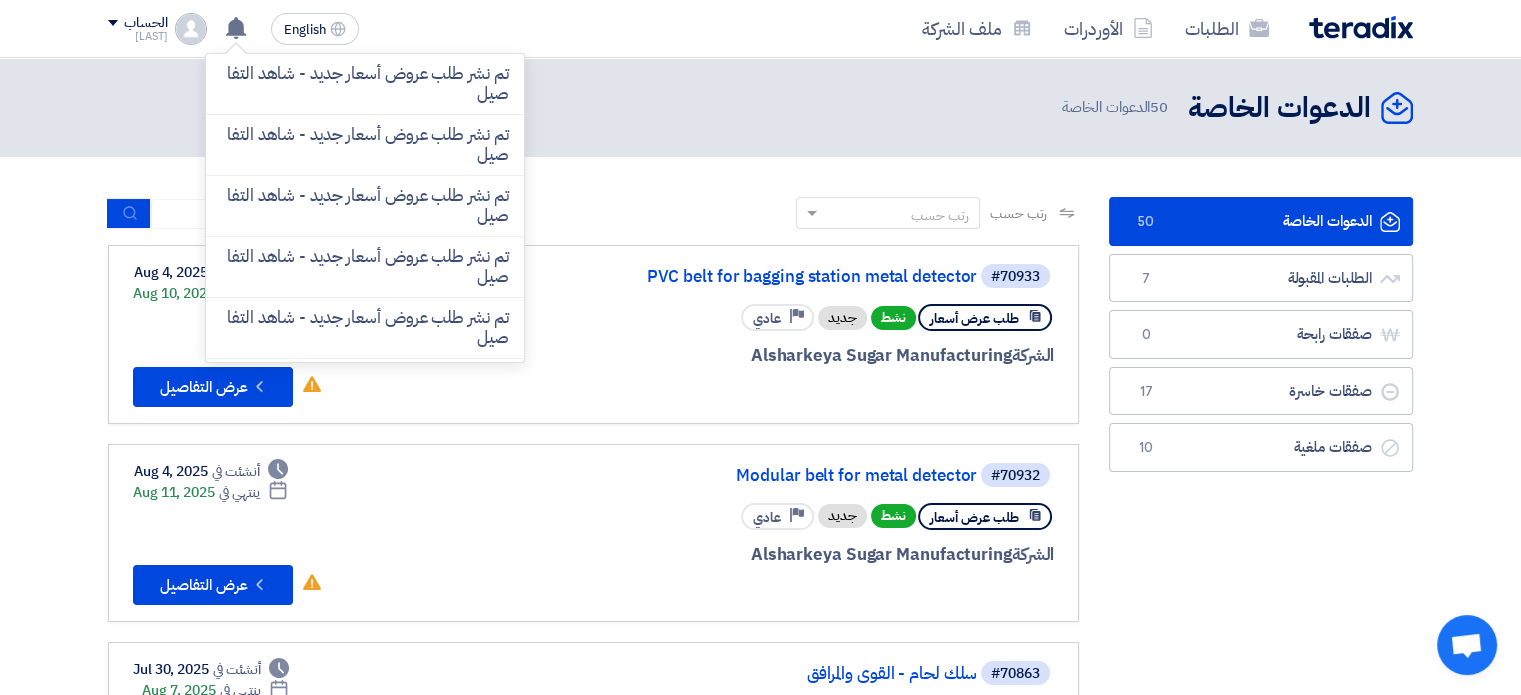 click on "تم نشر طلب عروض أسعار جديد - شاهد التفاصيل" 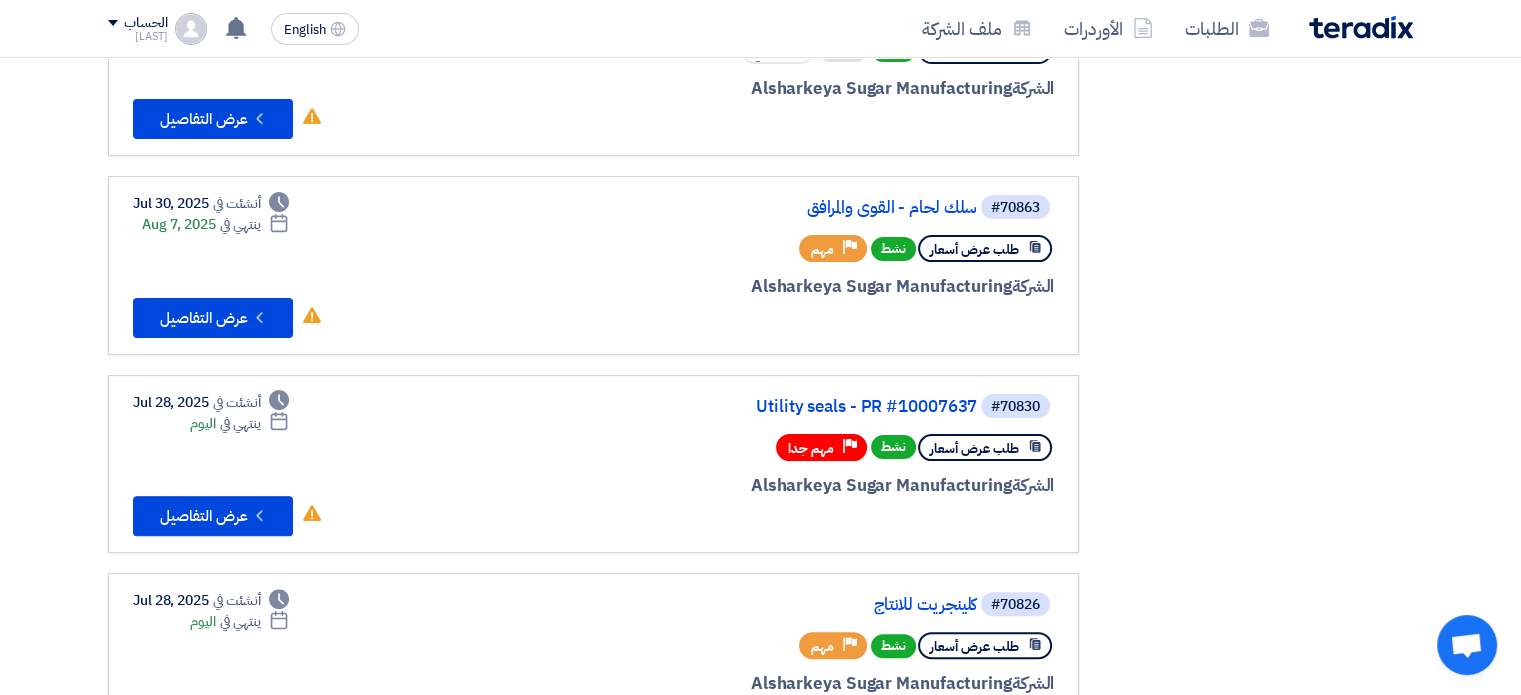 scroll, scrollTop: 600, scrollLeft: 0, axis: vertical 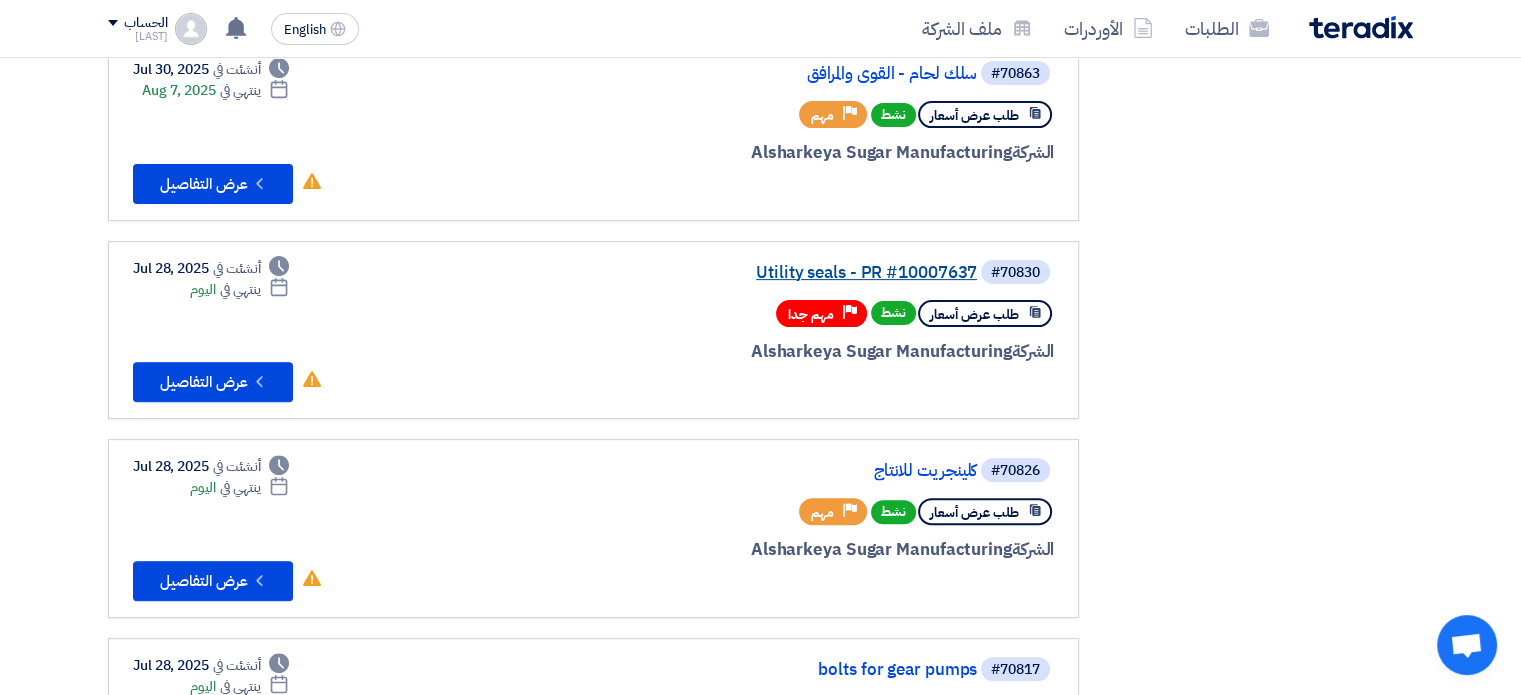 click on "Utility seals - PR #10007637" 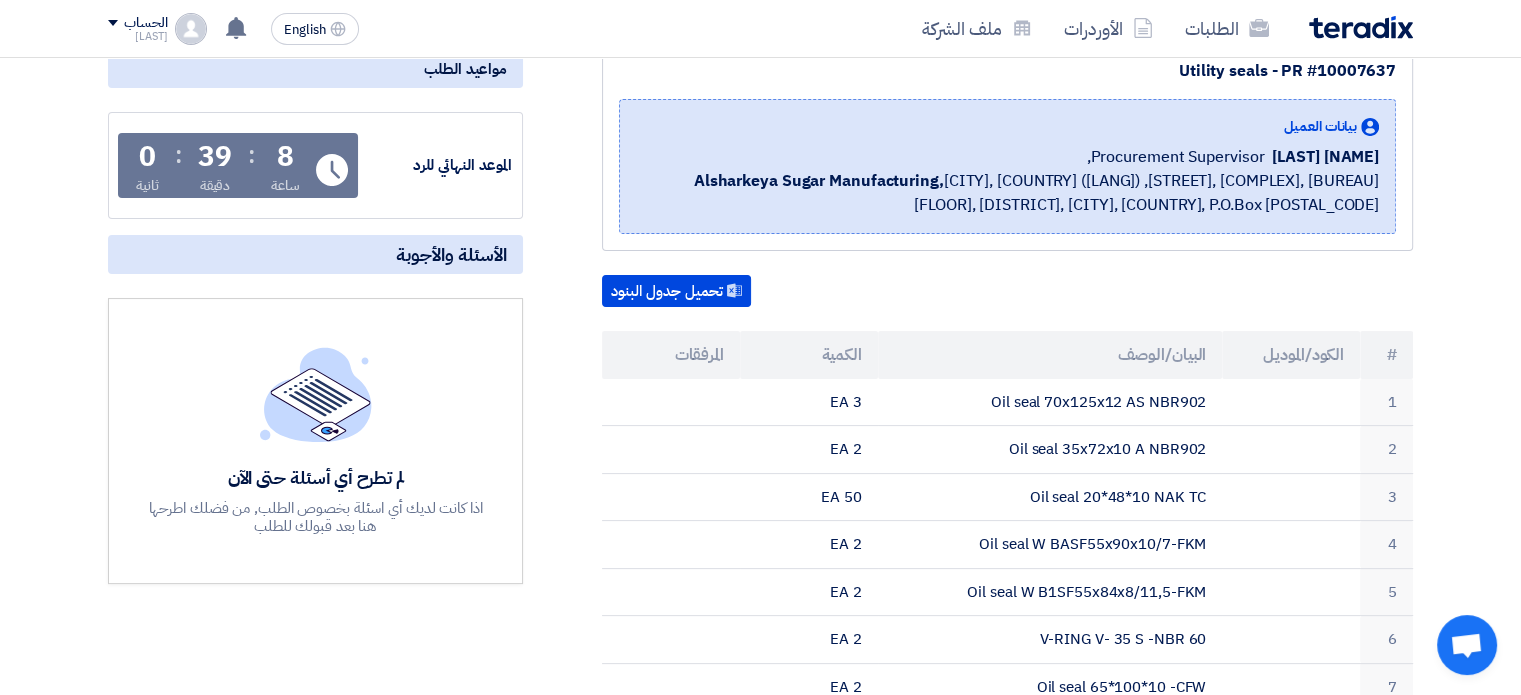 scroll, scrollTop: 0, scrollLeft: 0, axis: both 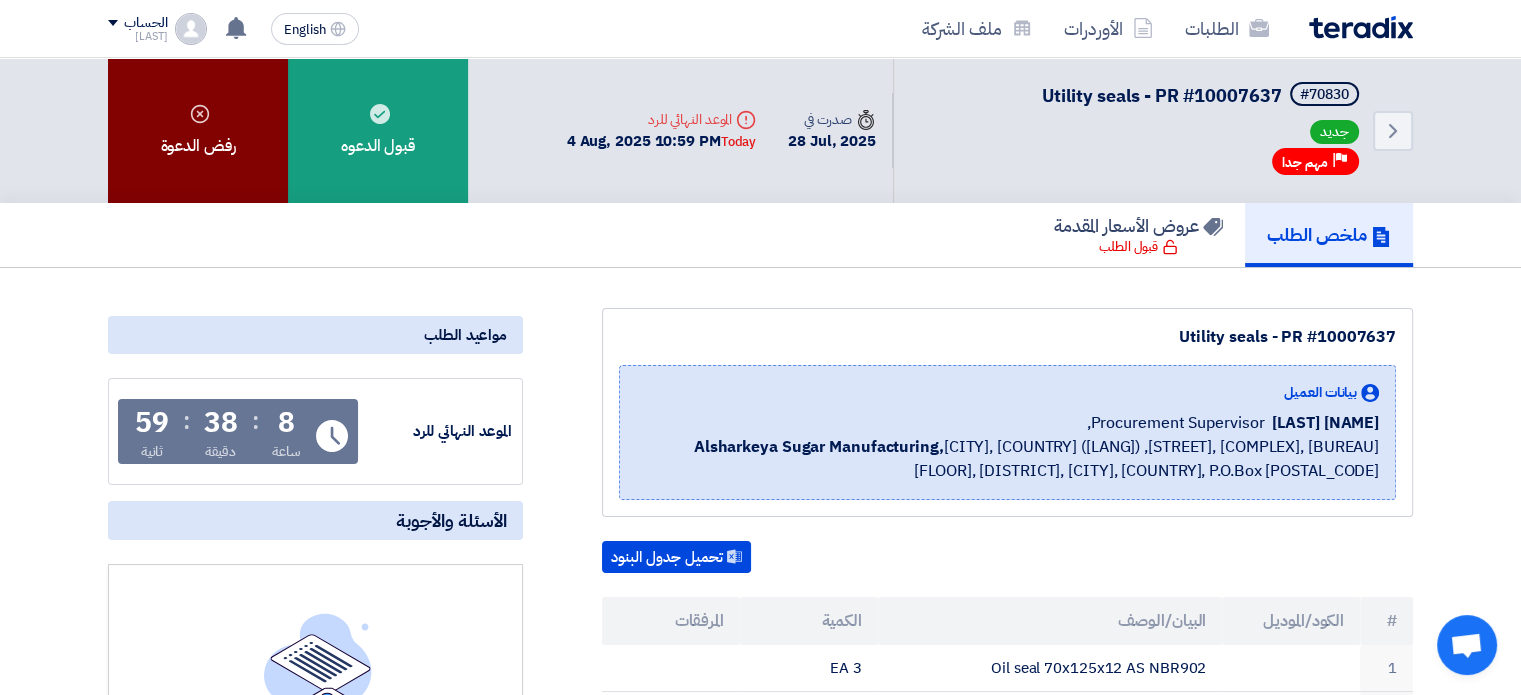 click on "رفض الدعوة" 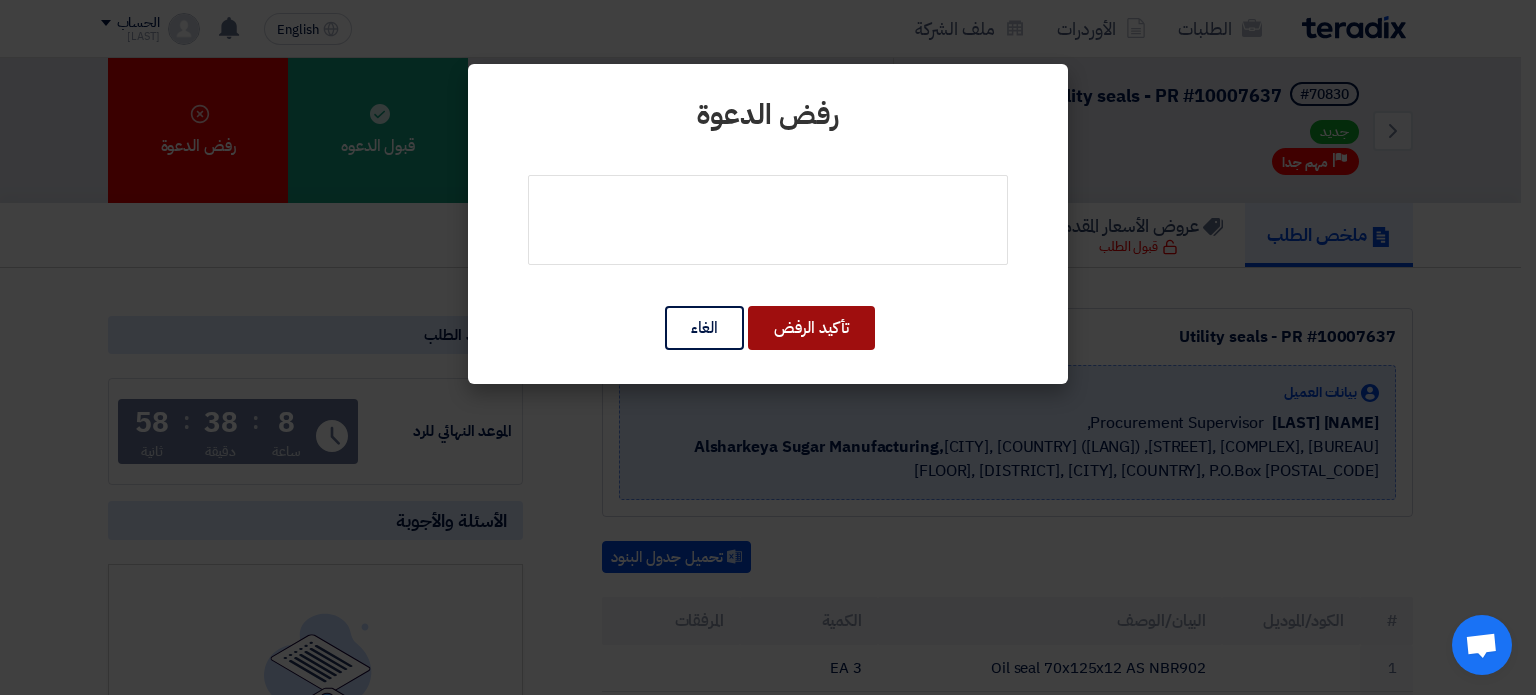 click on "تأكيد الرفض" 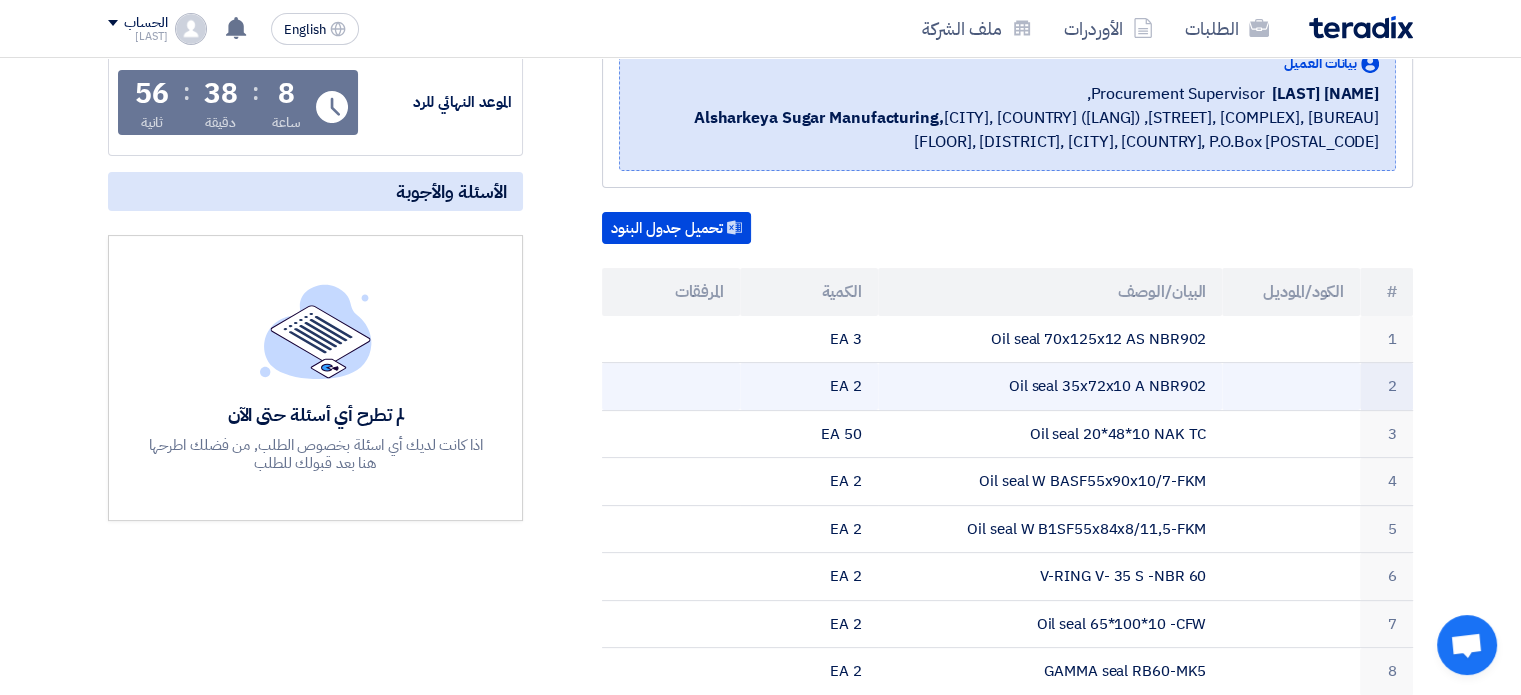 scroll, scrollTop: 0, scrollLeft: 0, axis: both 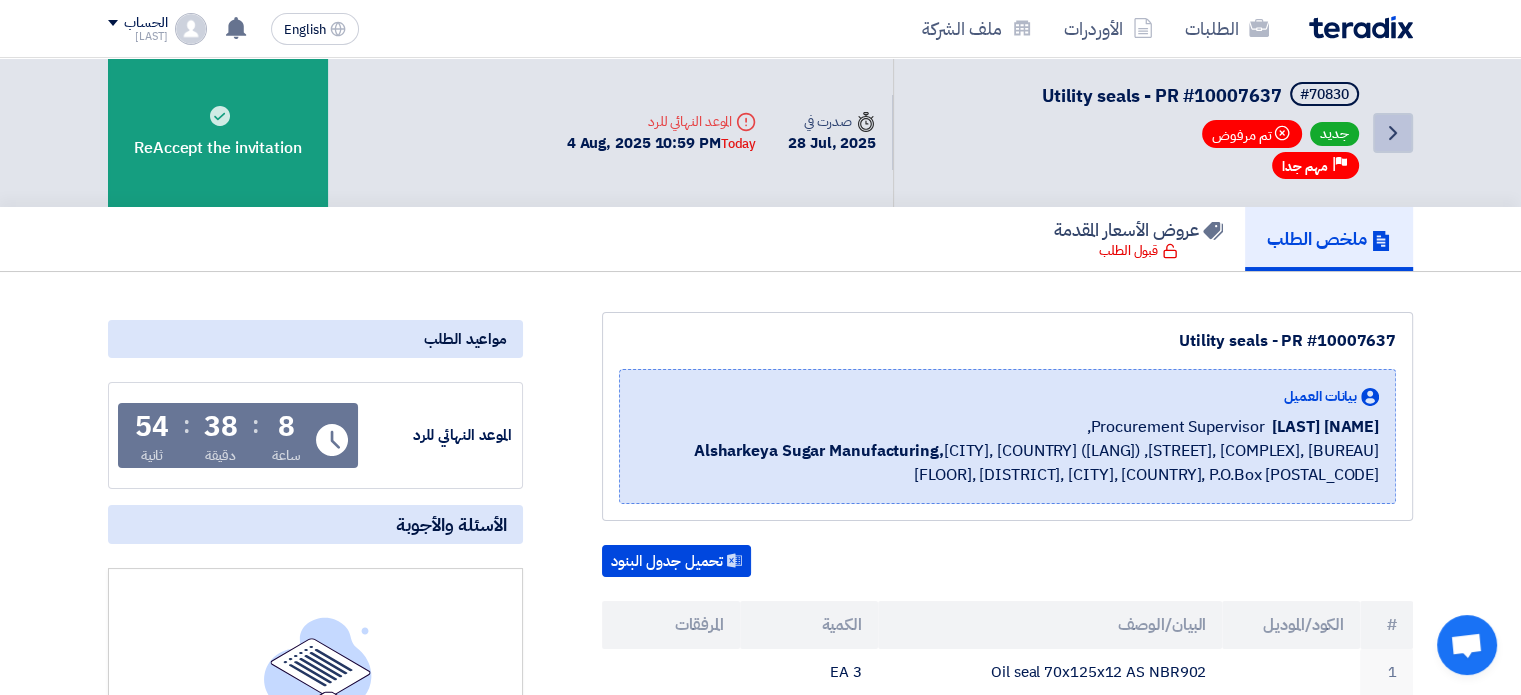 click on "Back" 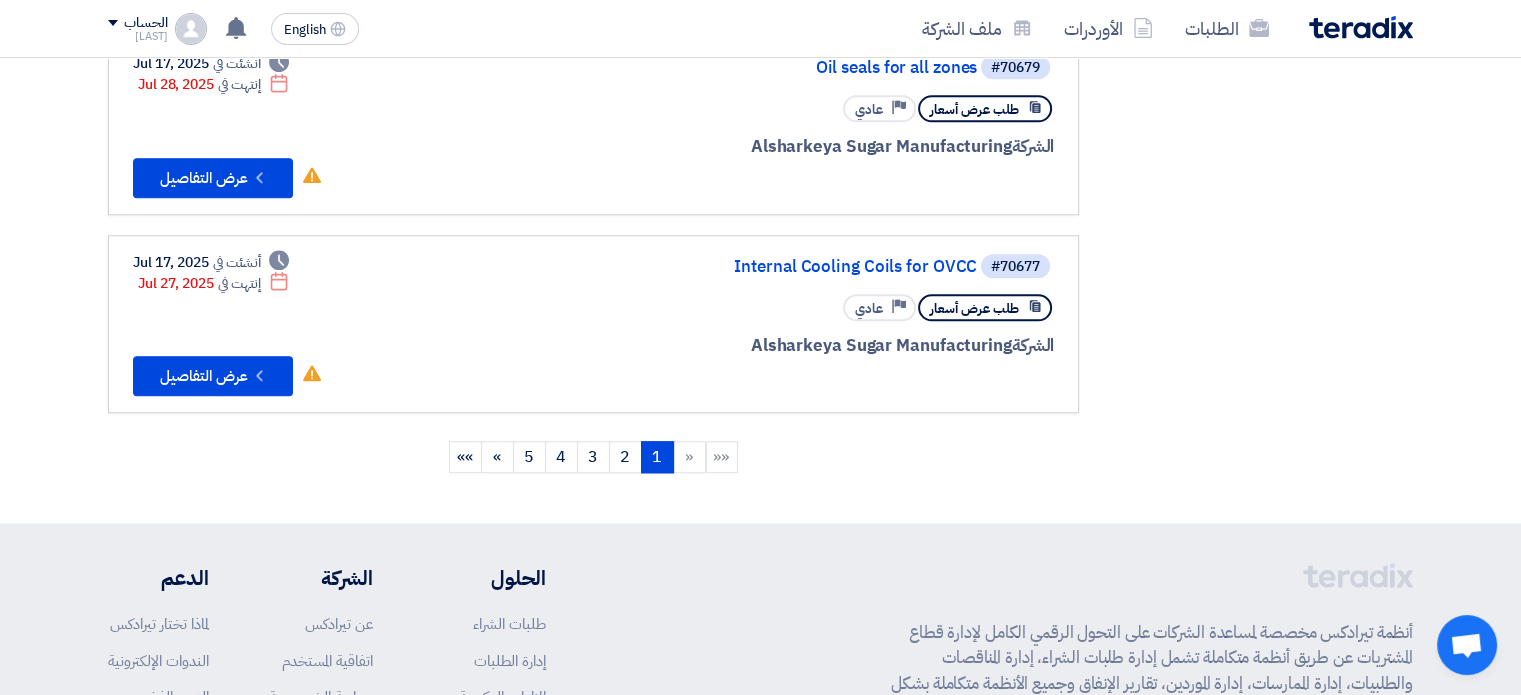 scroll, scrollTop: 1933, scrollLeft: 0, axis: vertical 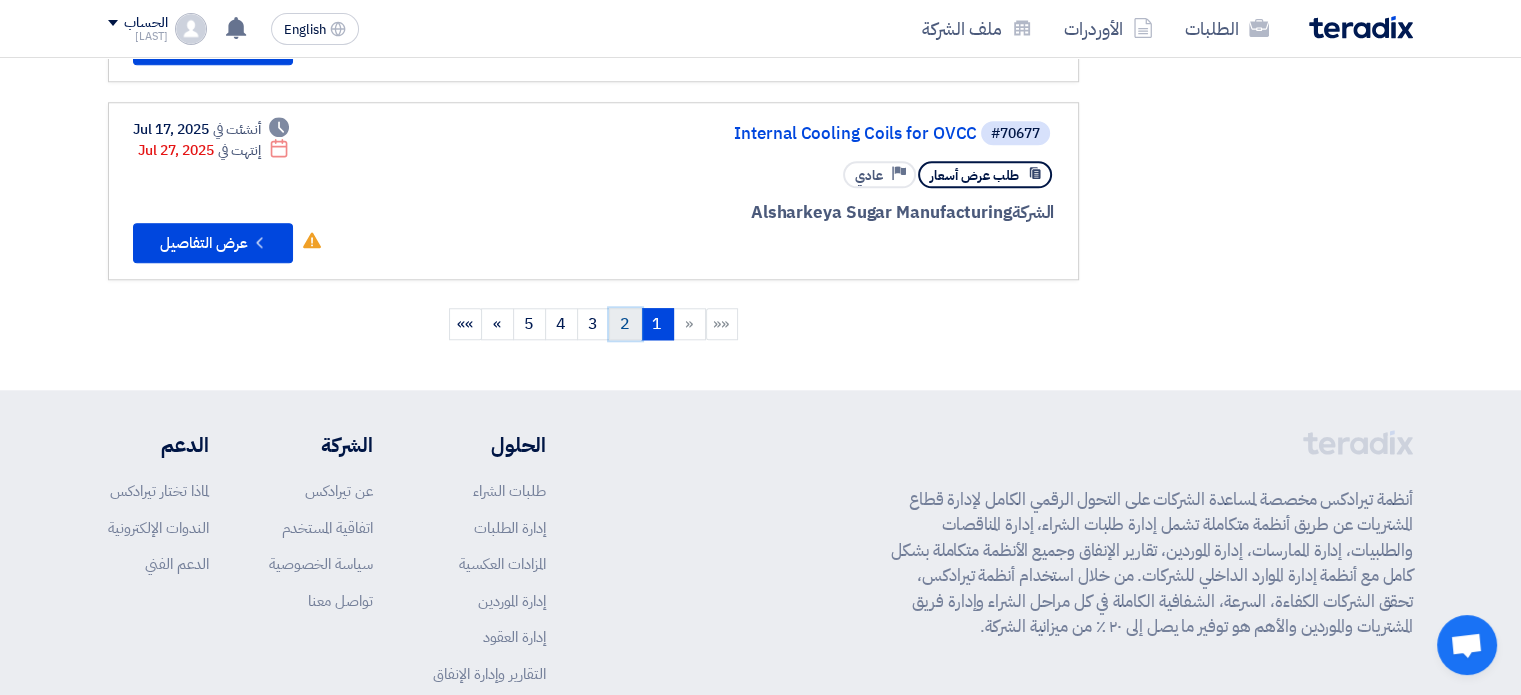 click on "2" 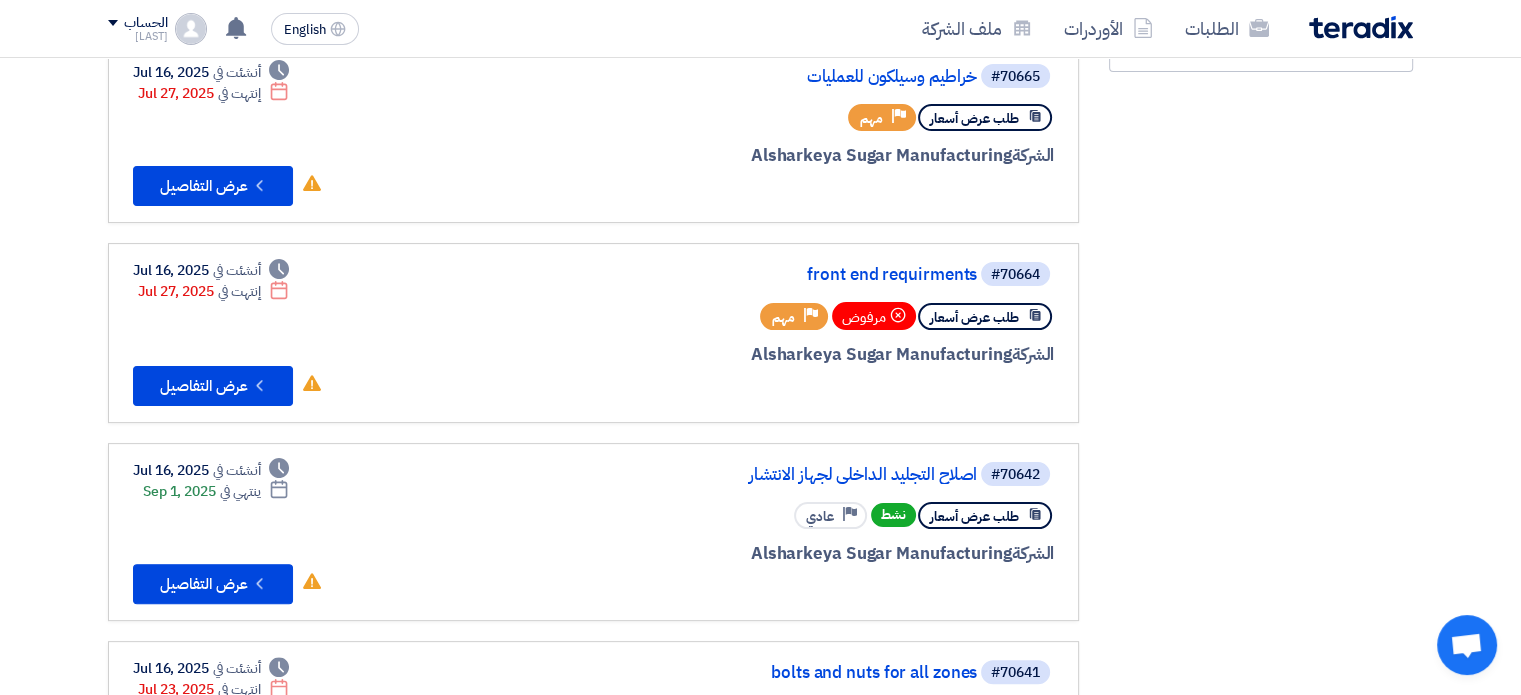 scroll, scrollTop: 0, scrollLeft: 0, axis: both 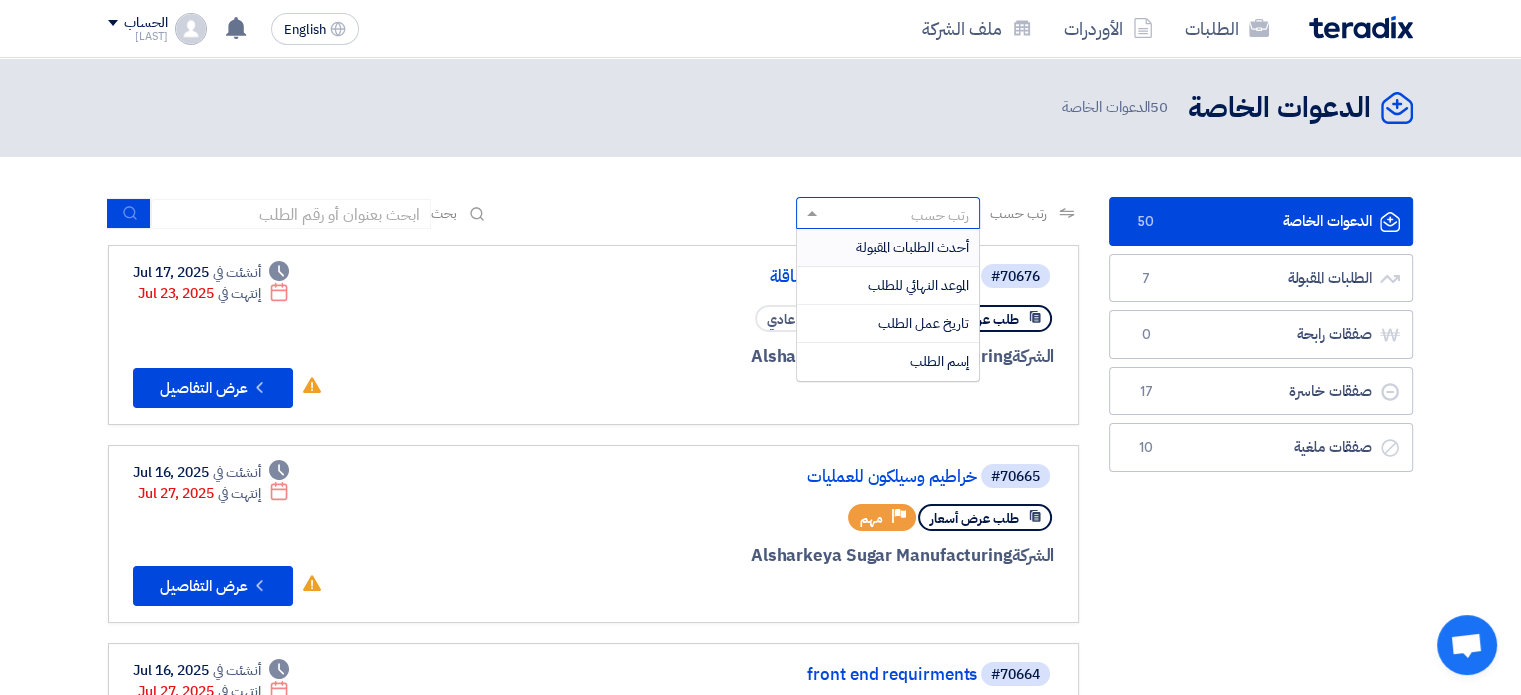 click 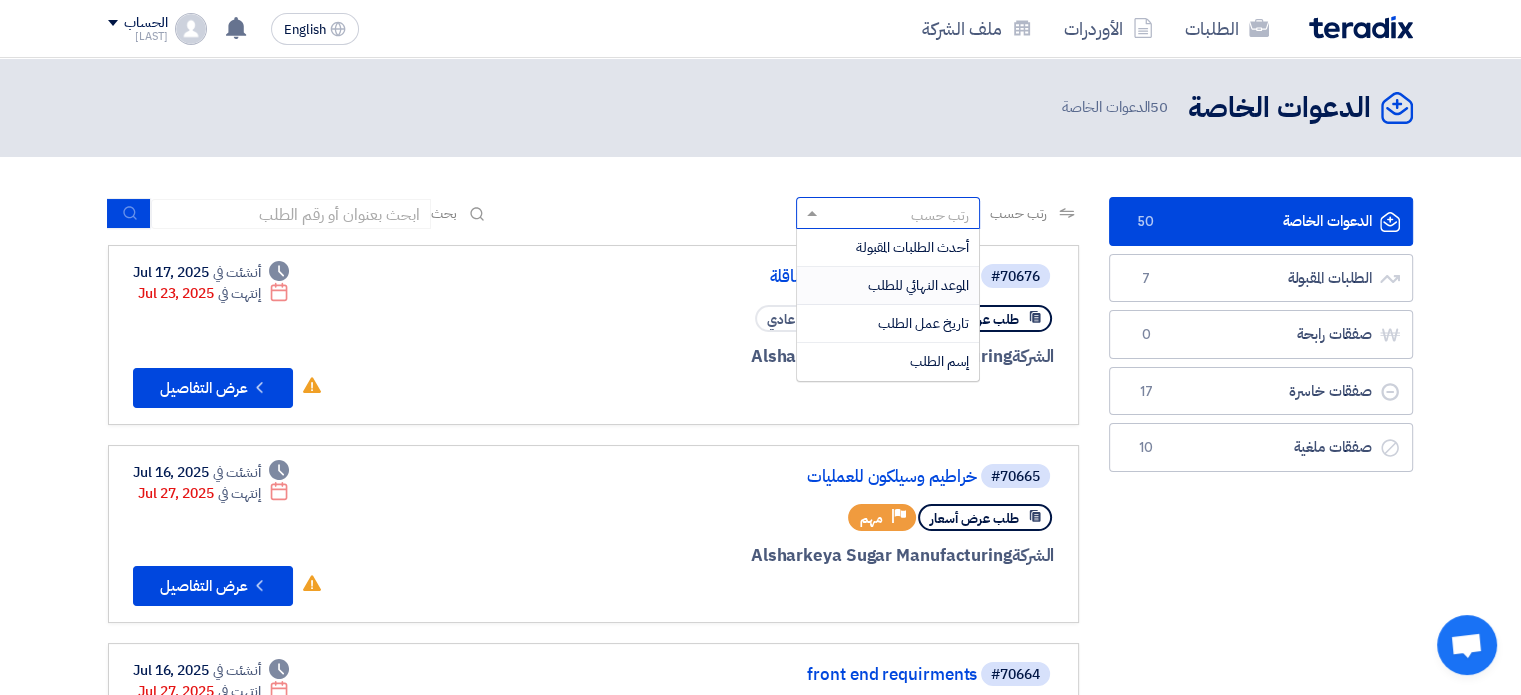 click on "الموعد النهائي للطلب" at bounding box center [888, 286] 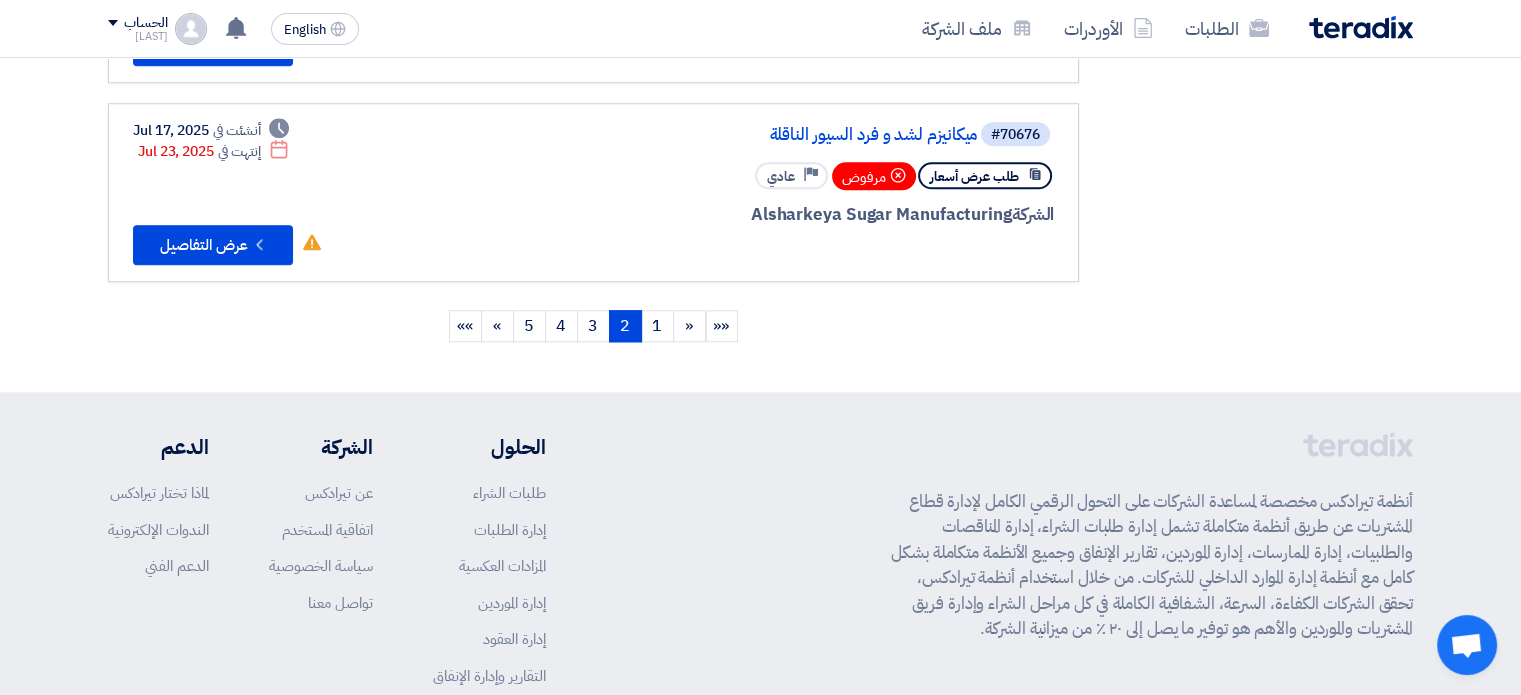 scroll, scrollTop: 2000, scrollLeft: 0, axis: vertical 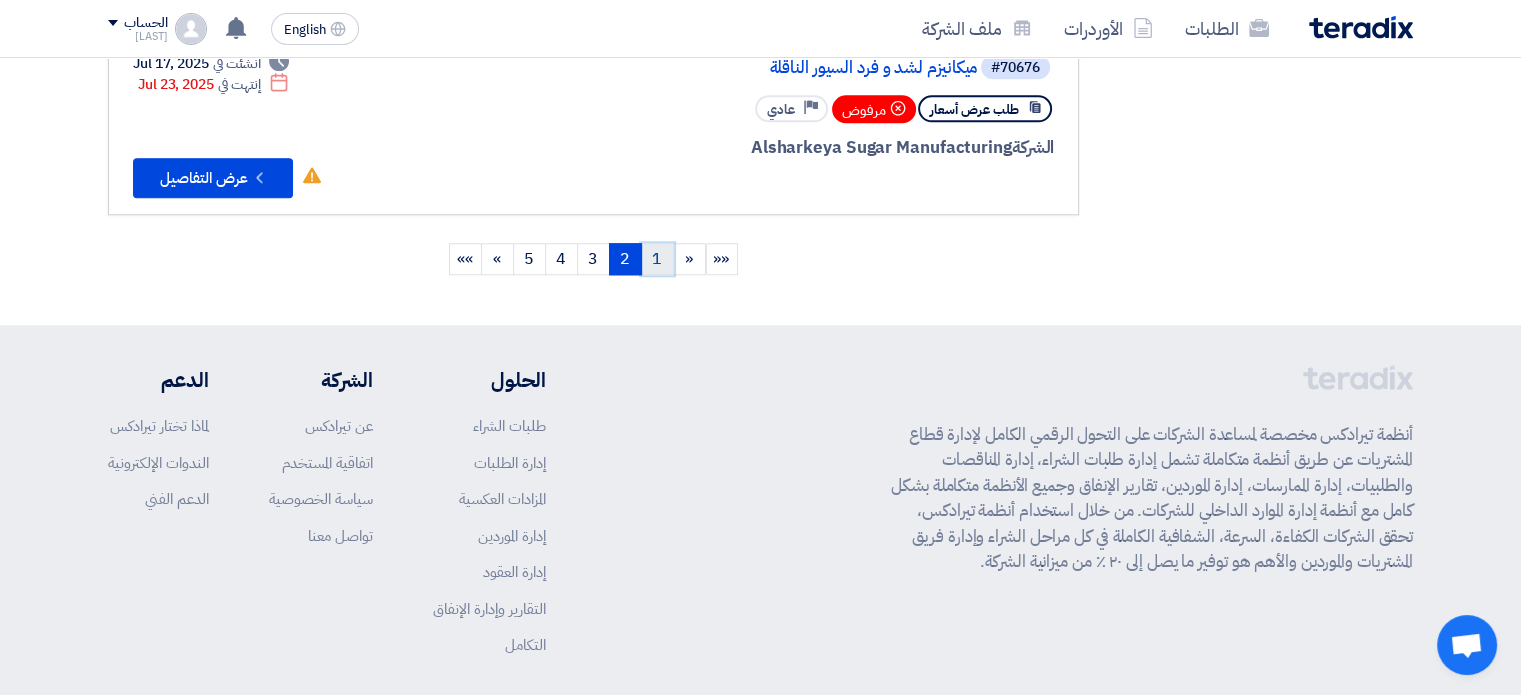 click on "1" 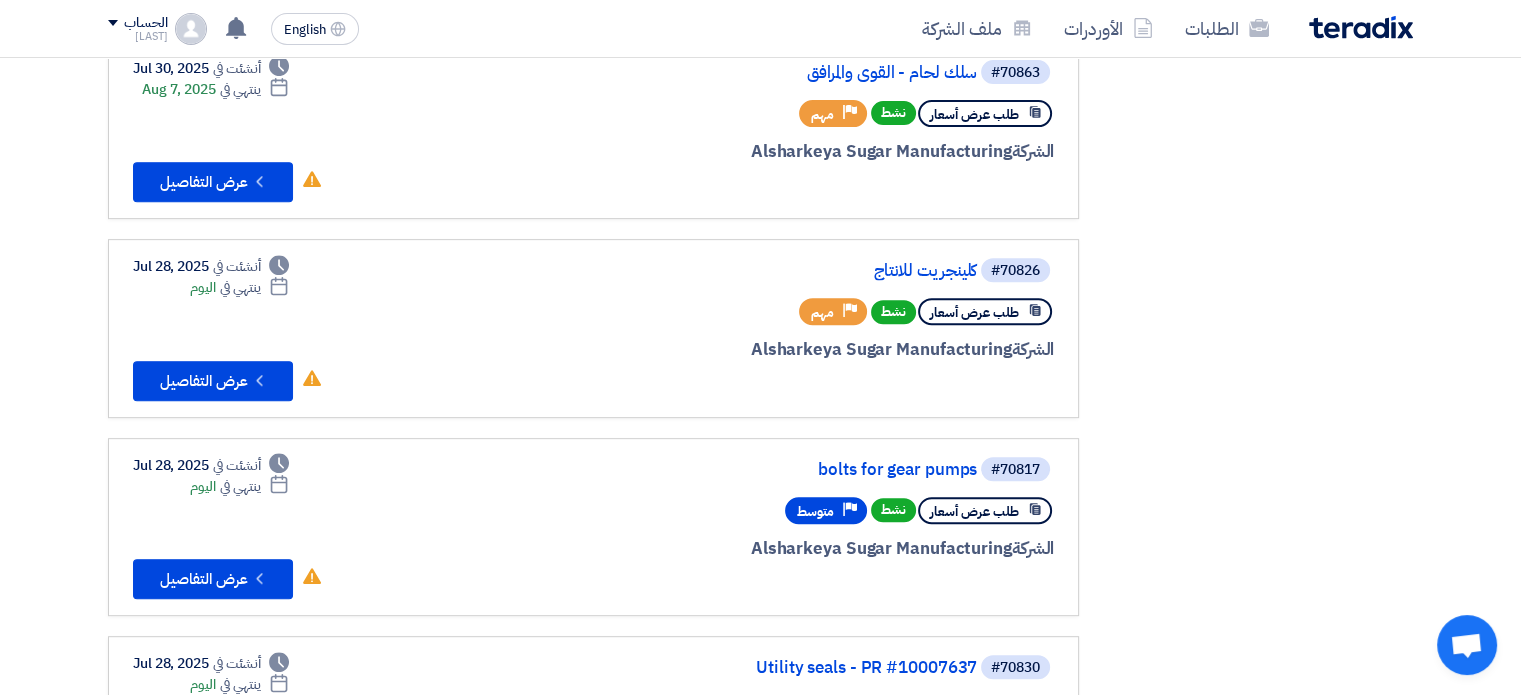 scroll, scrollTop: 866, scrollLeft: 0, axis: vertical 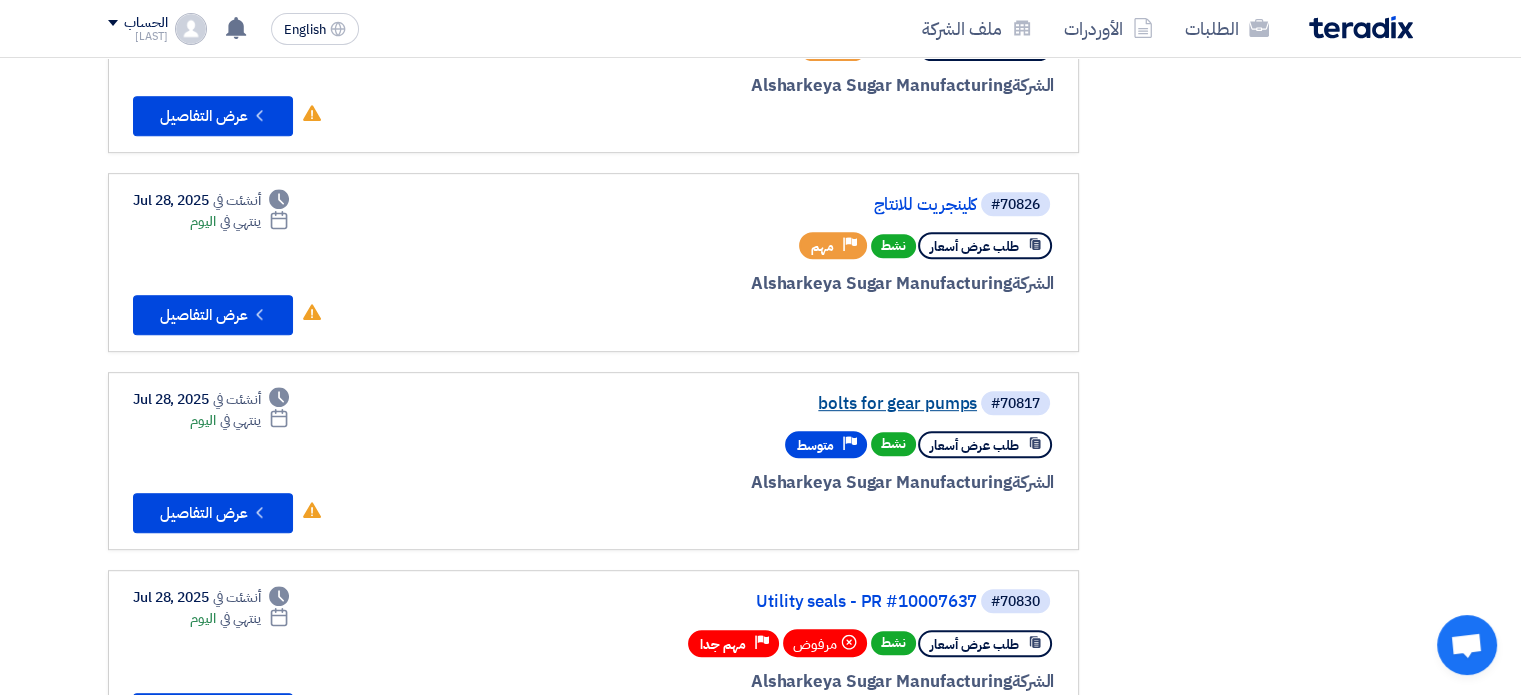 click on "bolts for gear pumps" 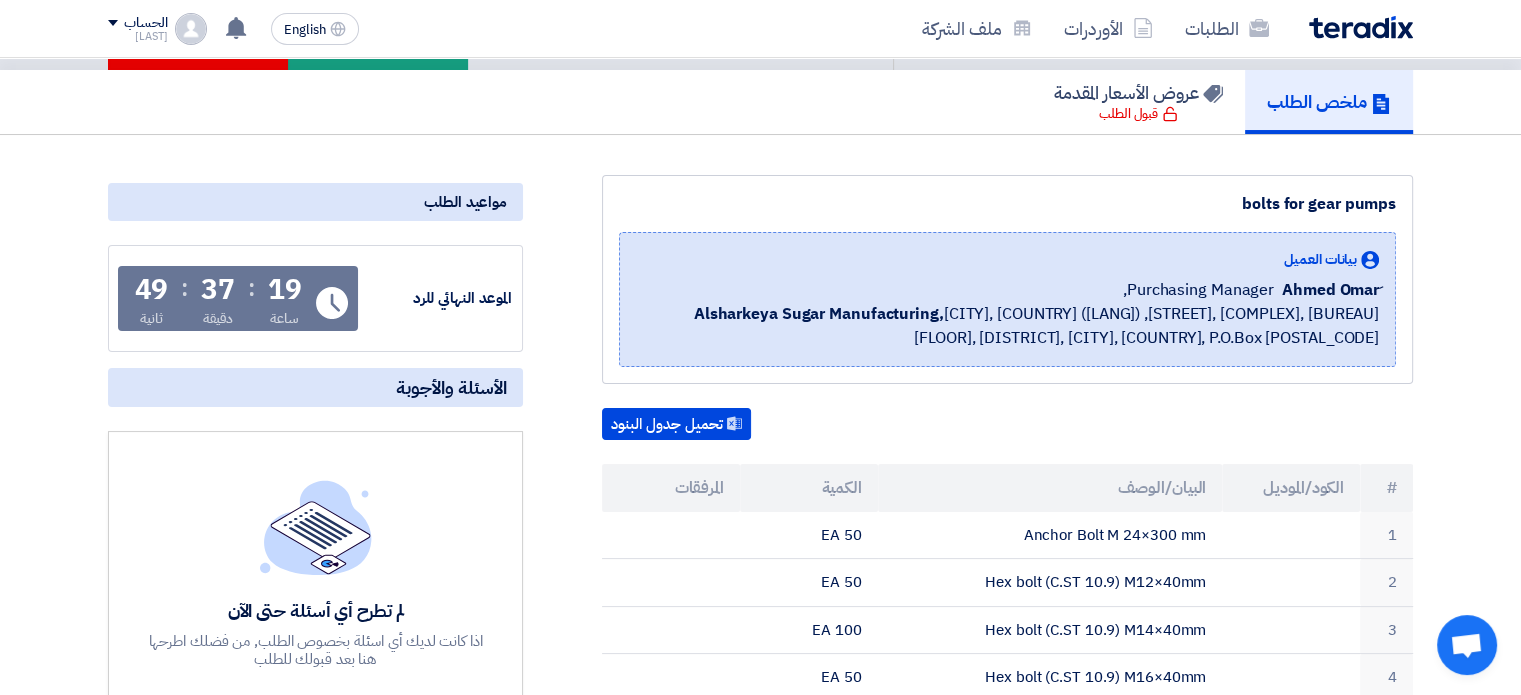 scroll, scrollTop: 0, scrollLeft: 0, axis: both 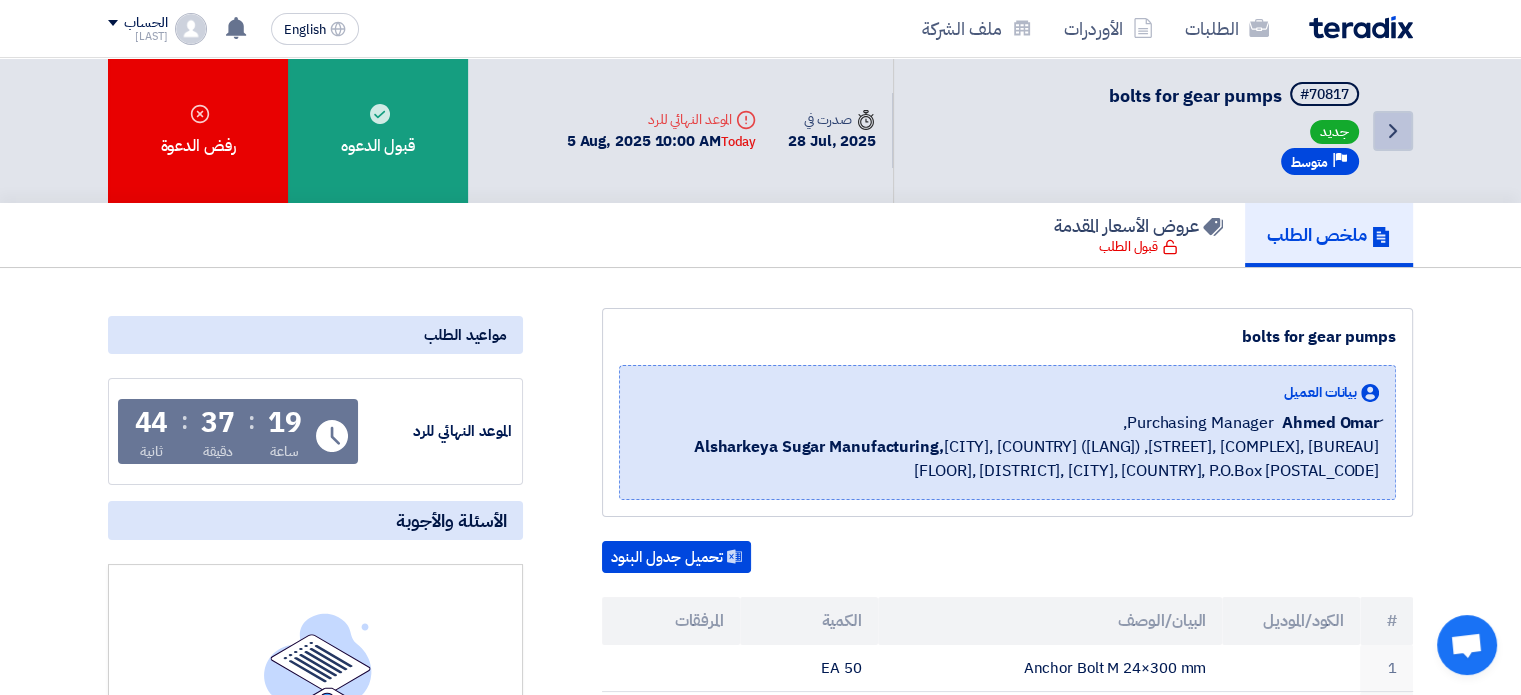 click on "Back" 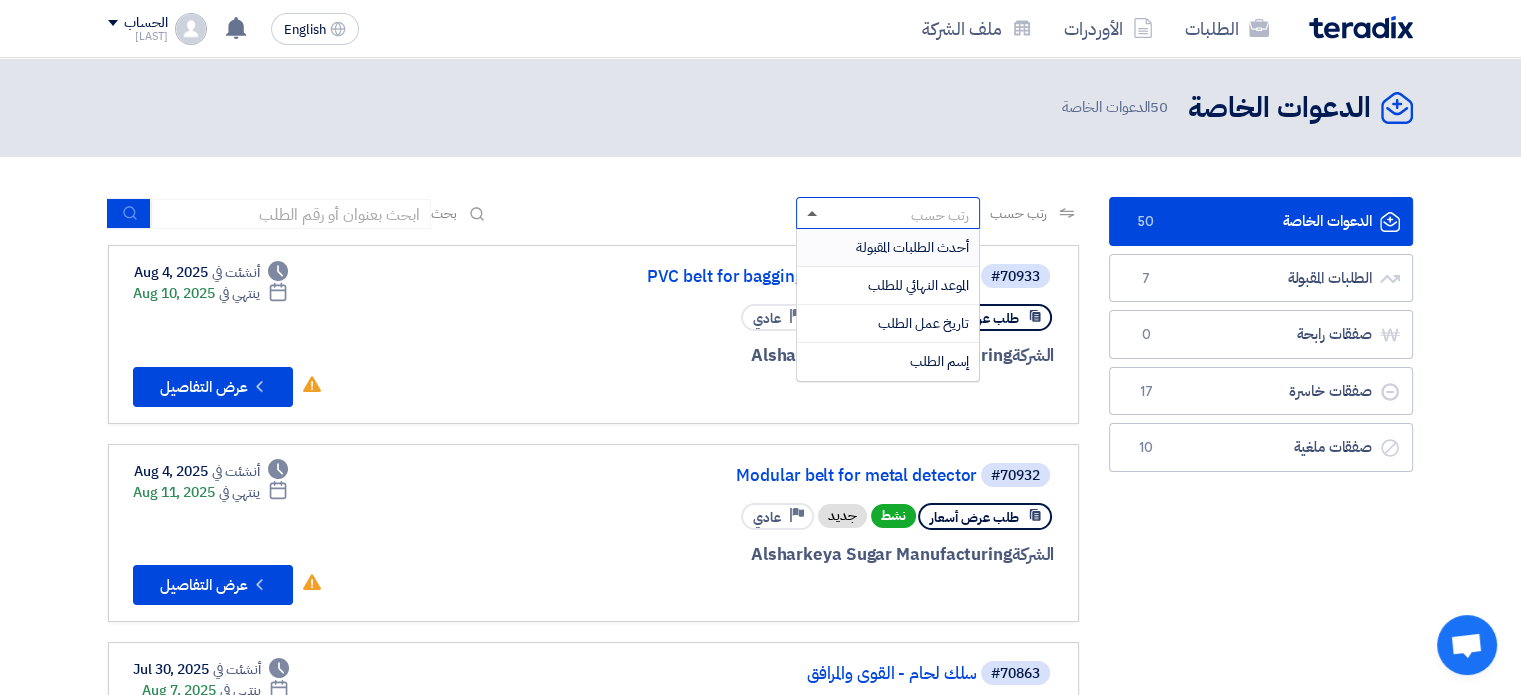 click 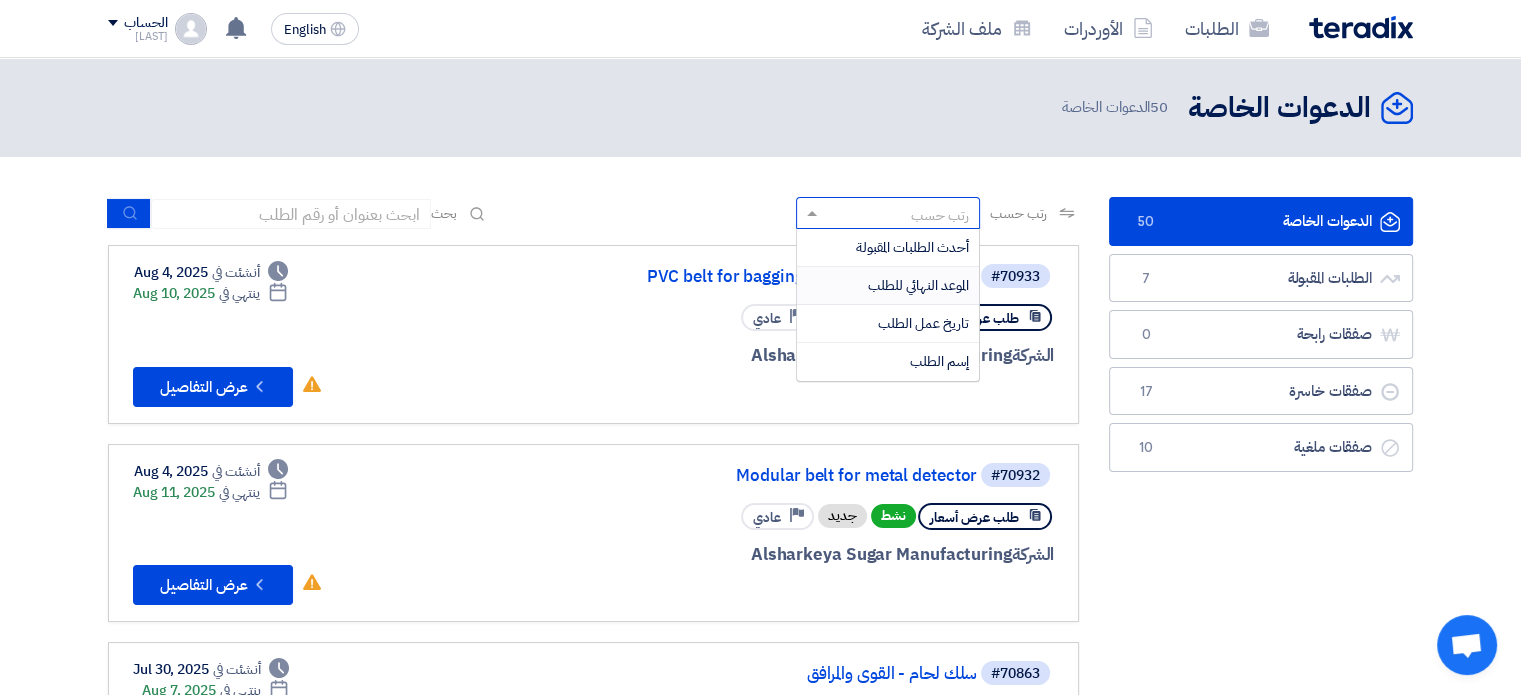 click on "الموعد النهائي للطلب" at bounding box center [918, 285] 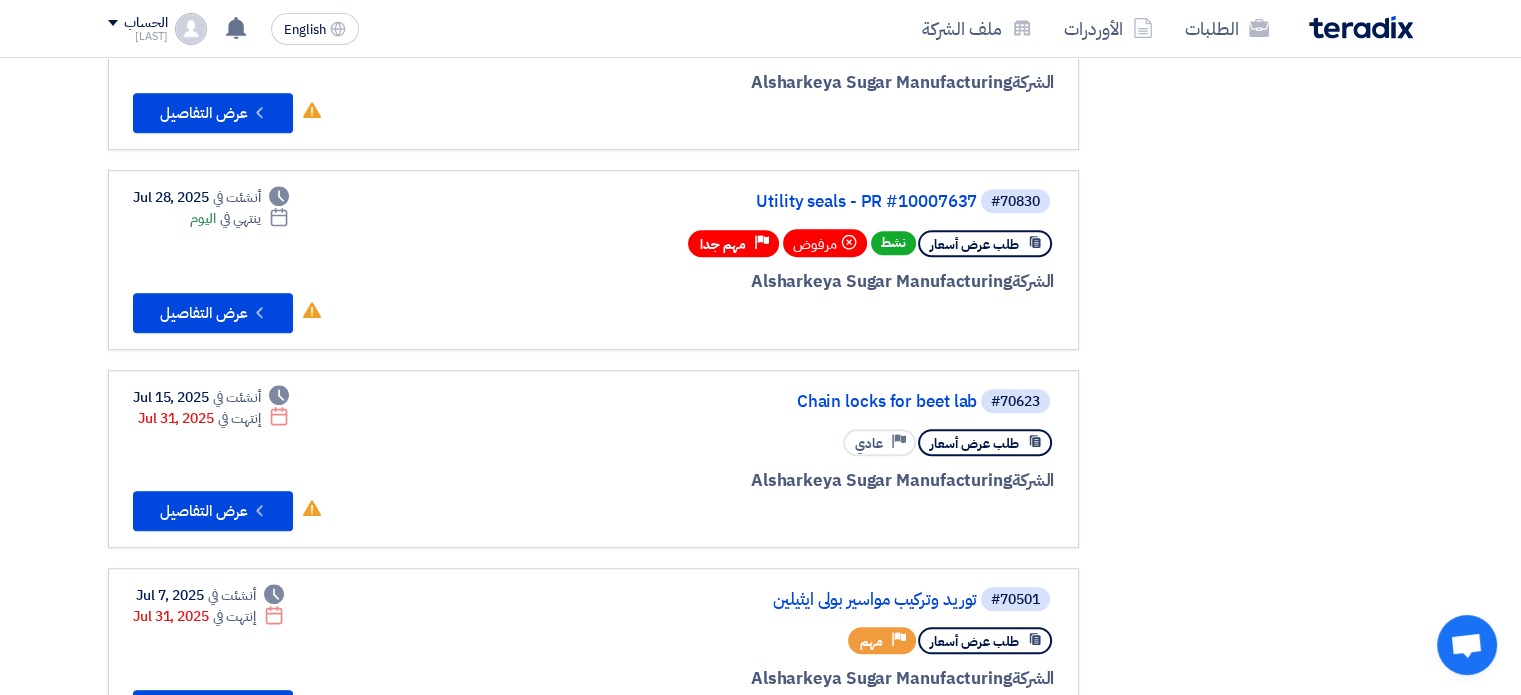 scroll, scrollTop: 1000, scrollLeft: 0, axis: vertical 